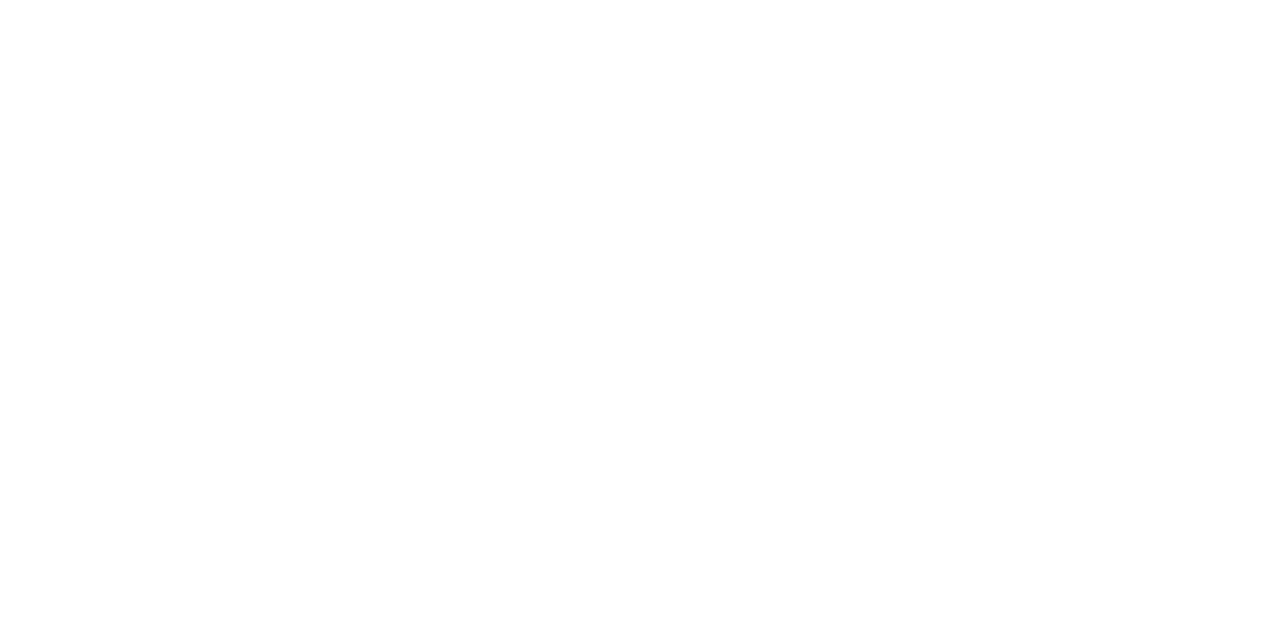 scroll, scrollTop: 0, scrollLeft: 0, axis: both 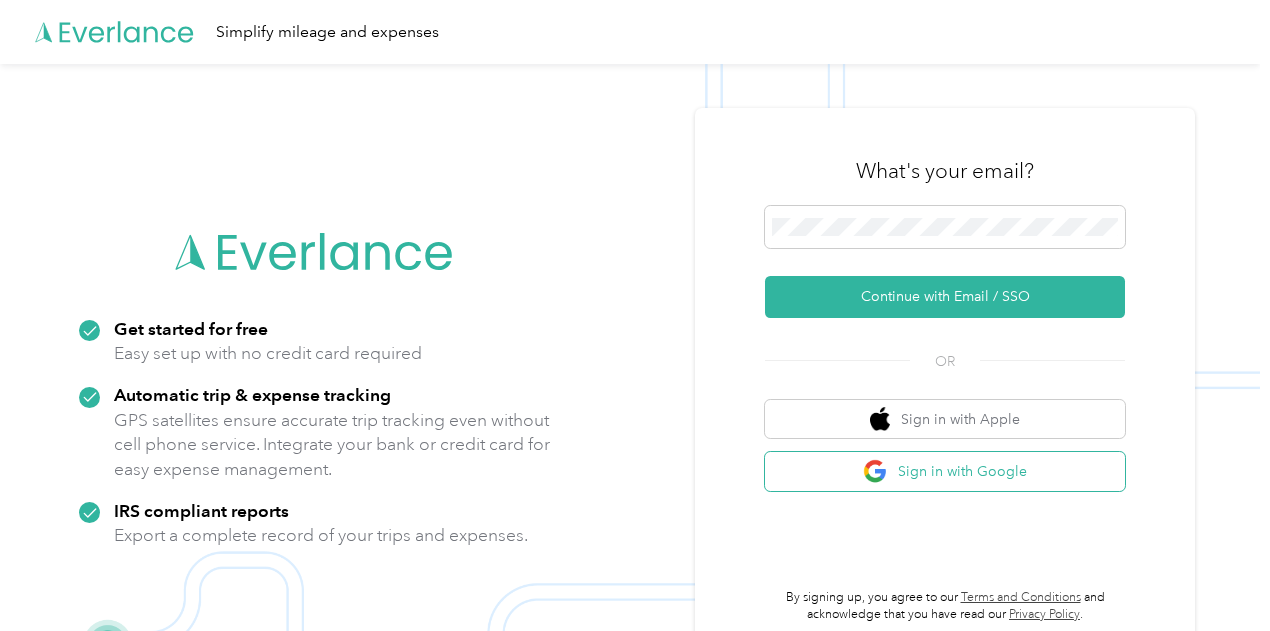 click on "Sign in with Google" at bounding box center (945, 471) 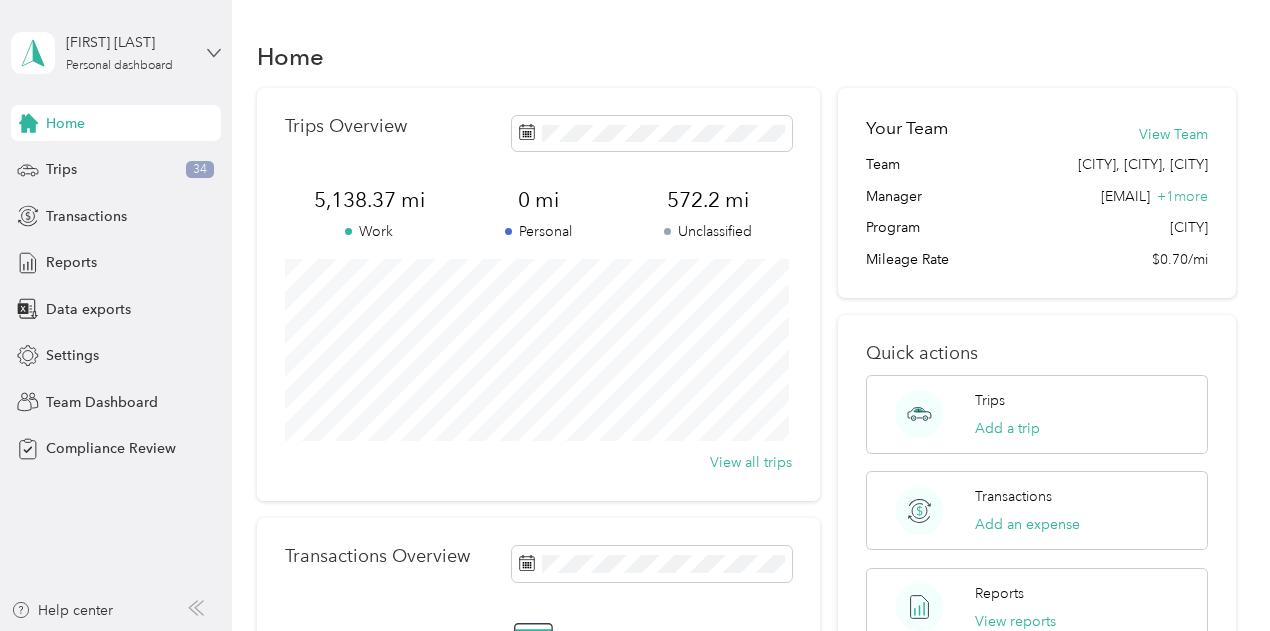 click 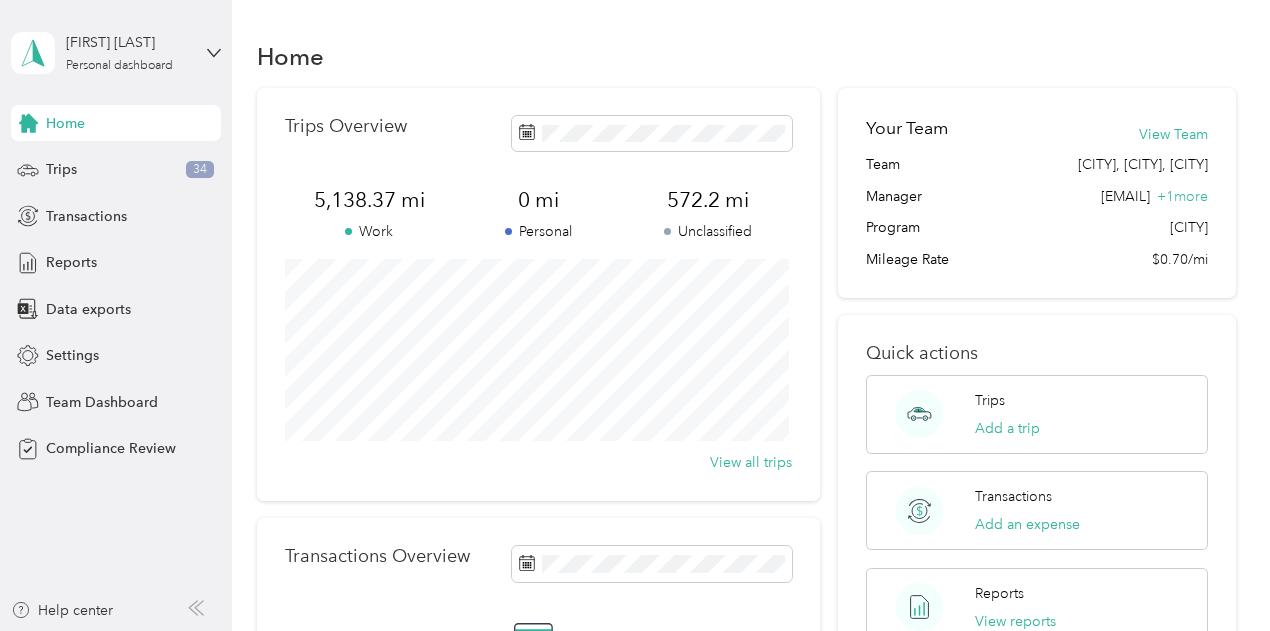 click on "Team dashboard Personal dashboard Log out" at bounding box center [163, 210] 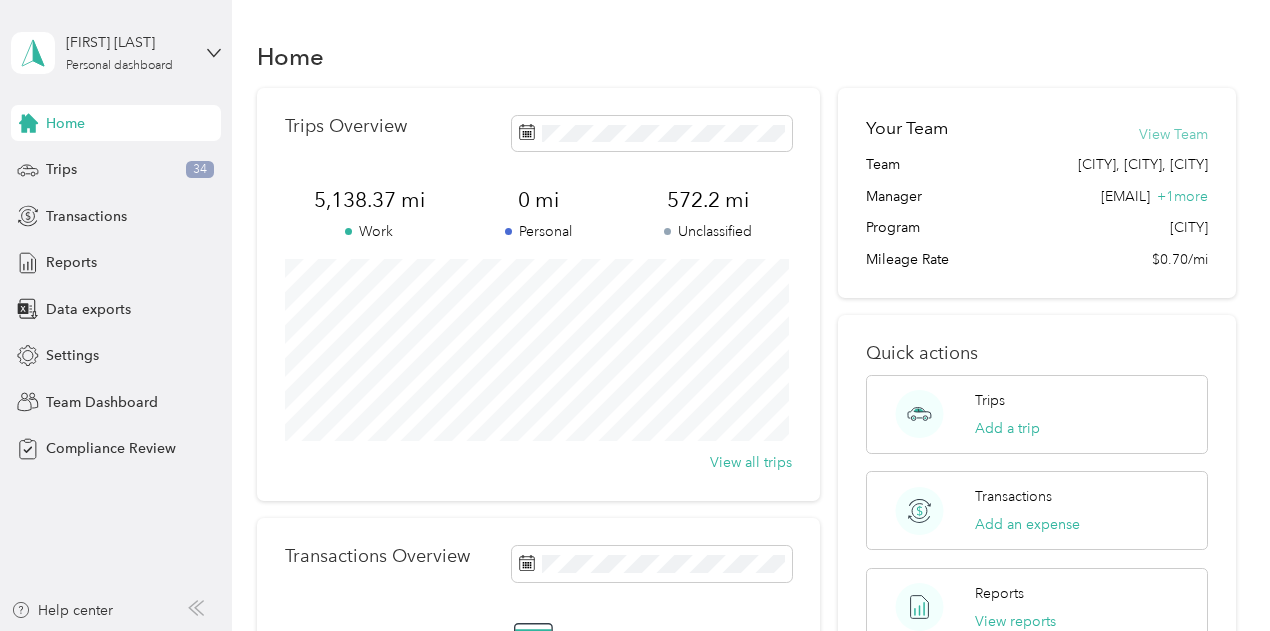 click on "View Team" at bounding box center (1173, 134) 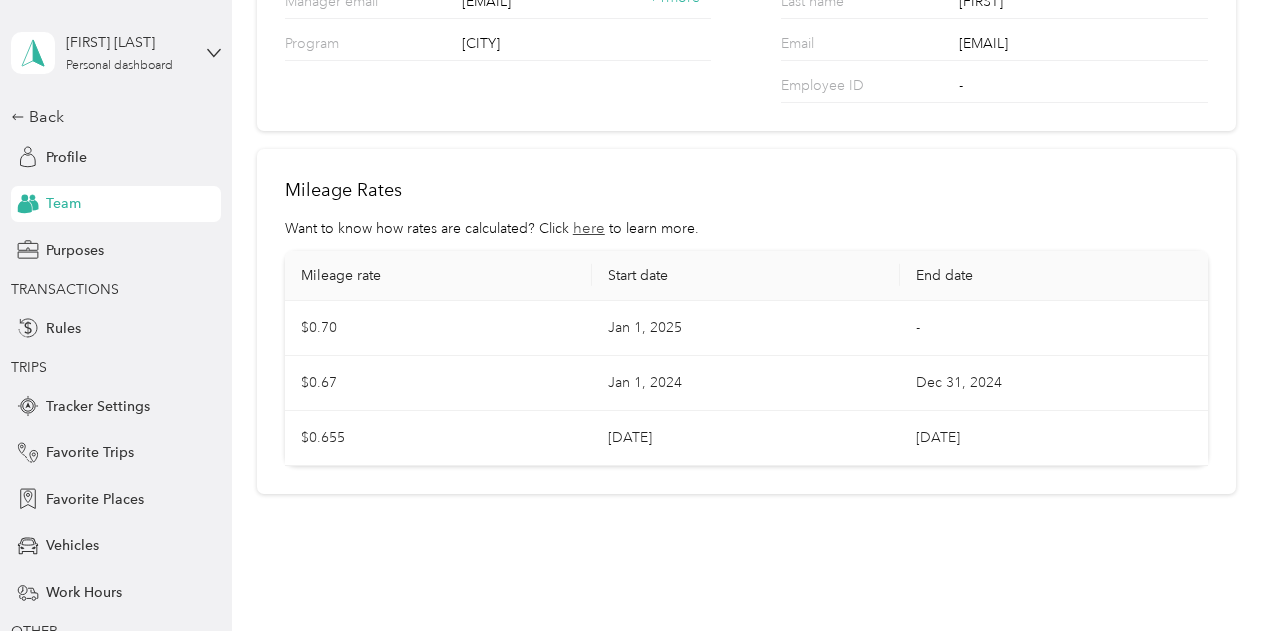 scroll, scrollTop: 0, scrollLeft: 0, axis: both 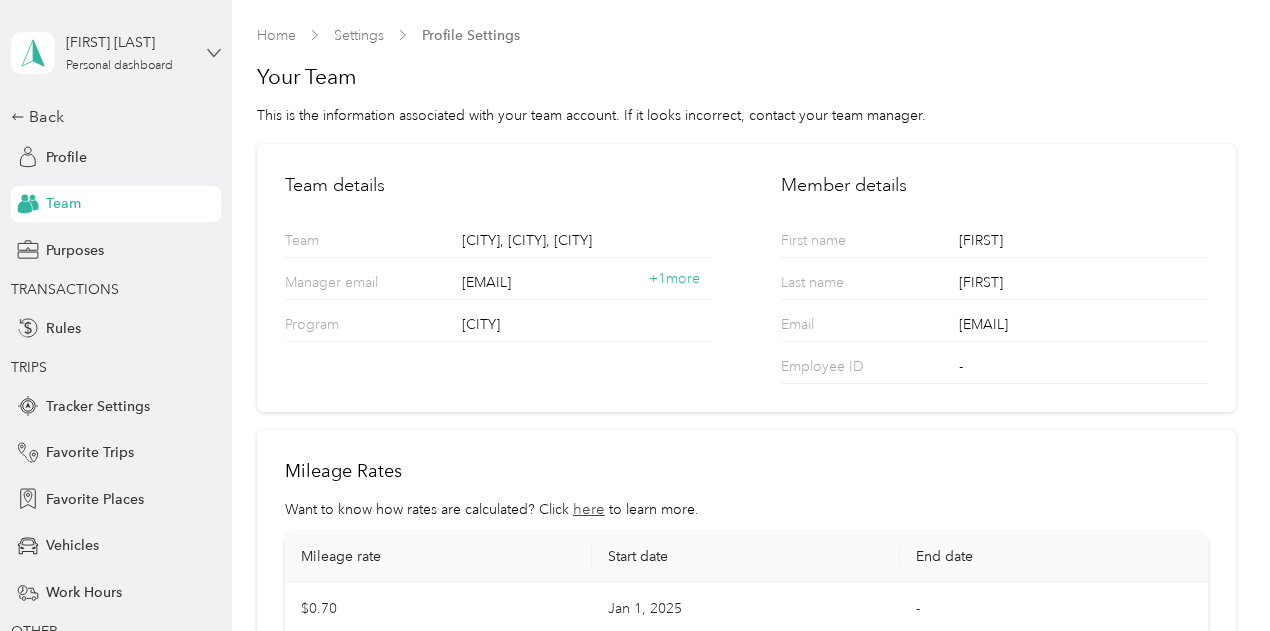 click 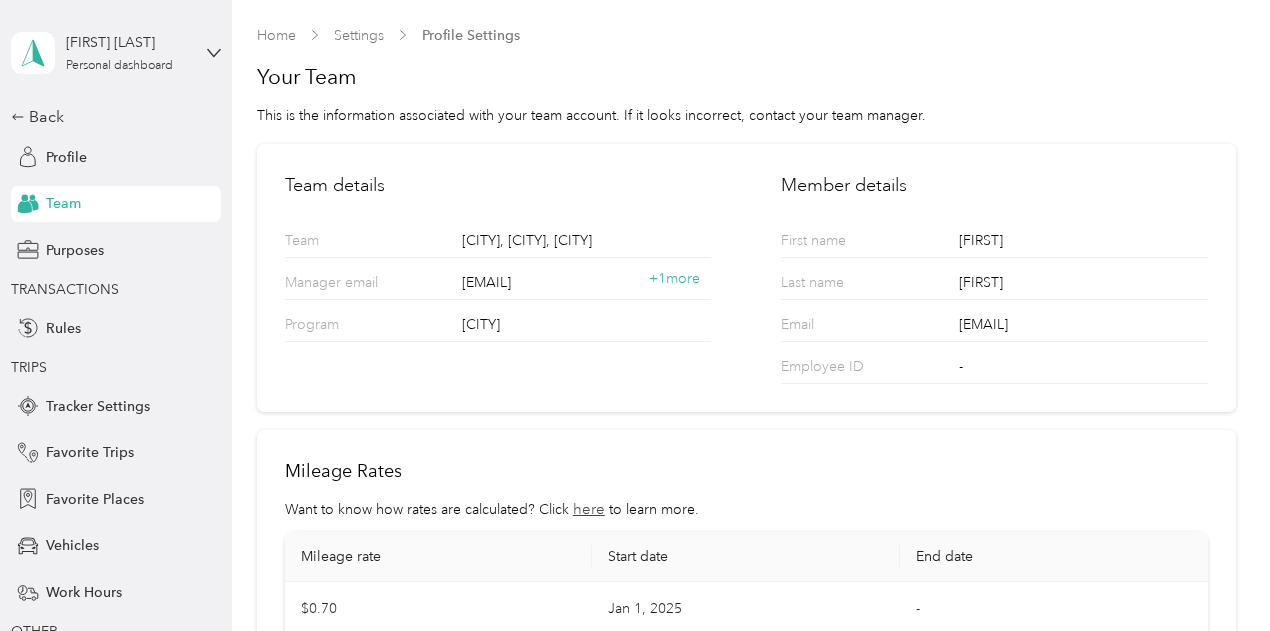 click on "Team dashboard" at bounding box center (74, 155) 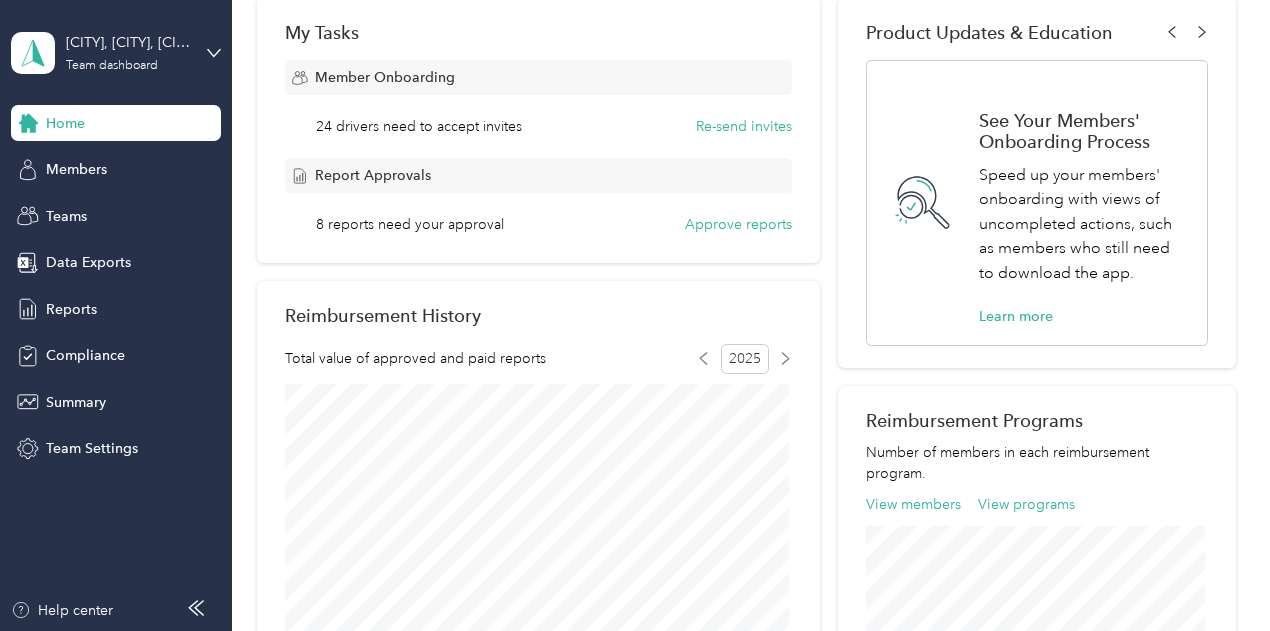 scroll, scrollTop: 333, scrollLeft: 0, axis: vertical 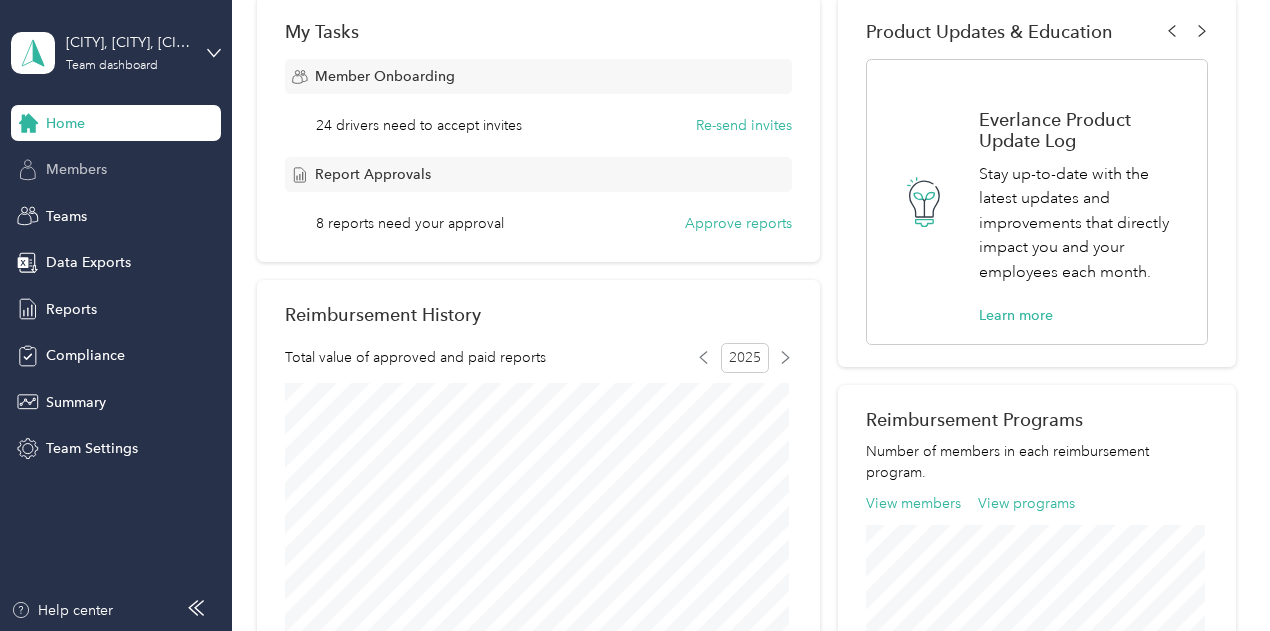 click on "Members" at bounding box center [76, 169] 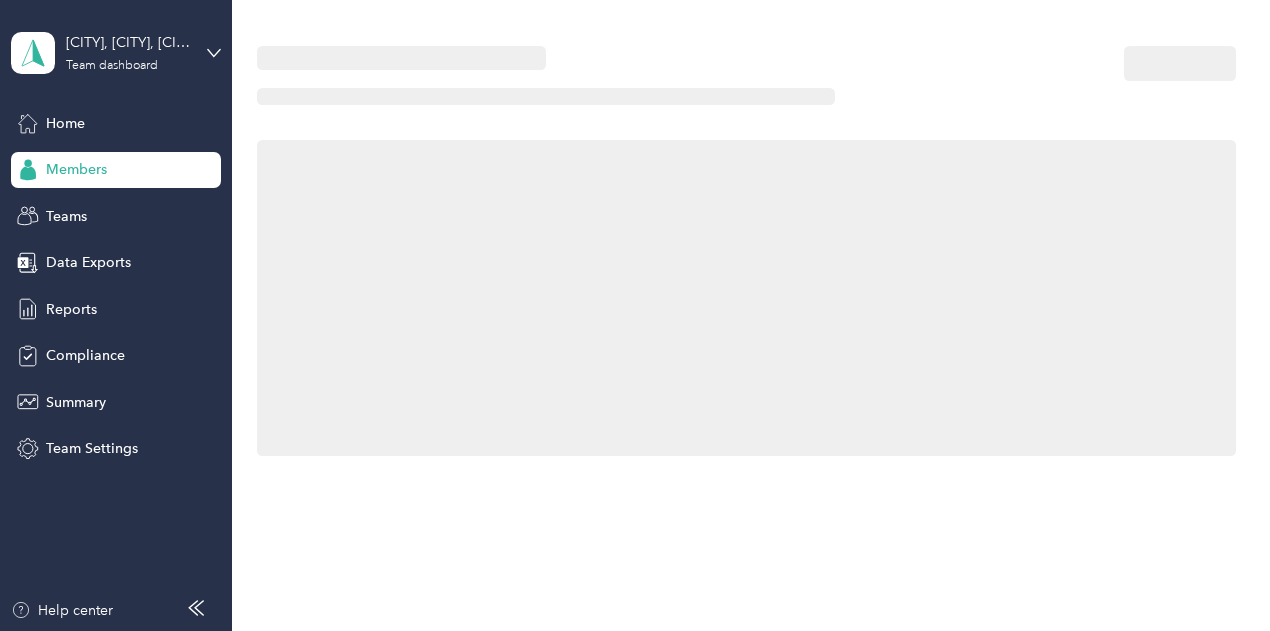 scroll, scrollTop: 0, scrollLeft: 0, axis: both 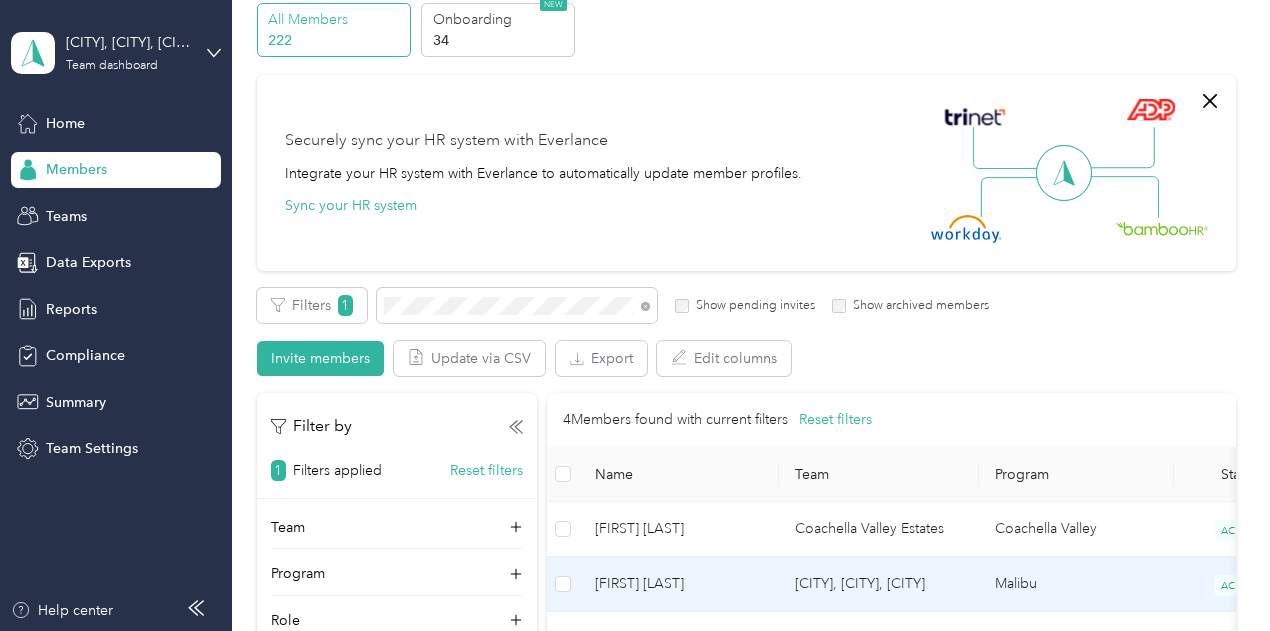 click on "[FIRST] [LAST]" at bounding box center (679, 584) 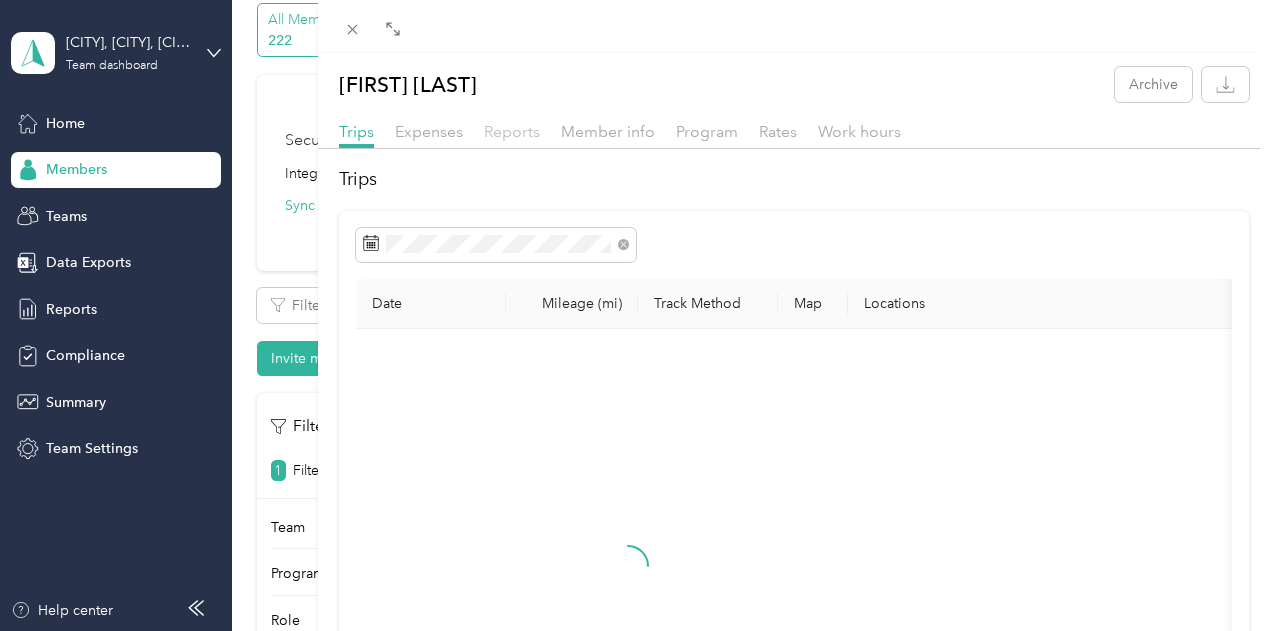 click on "Reports" at bounding box center (512, 131) 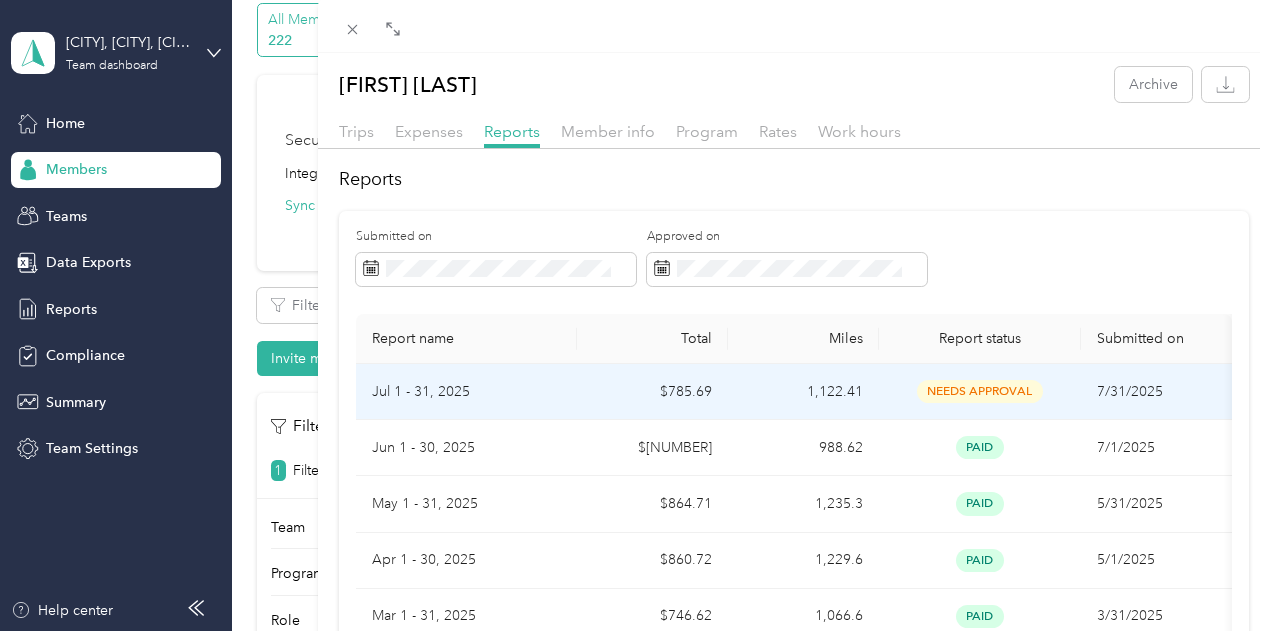 click on "Jul 1 - 31, 2025" at bounding box center [466, 392] 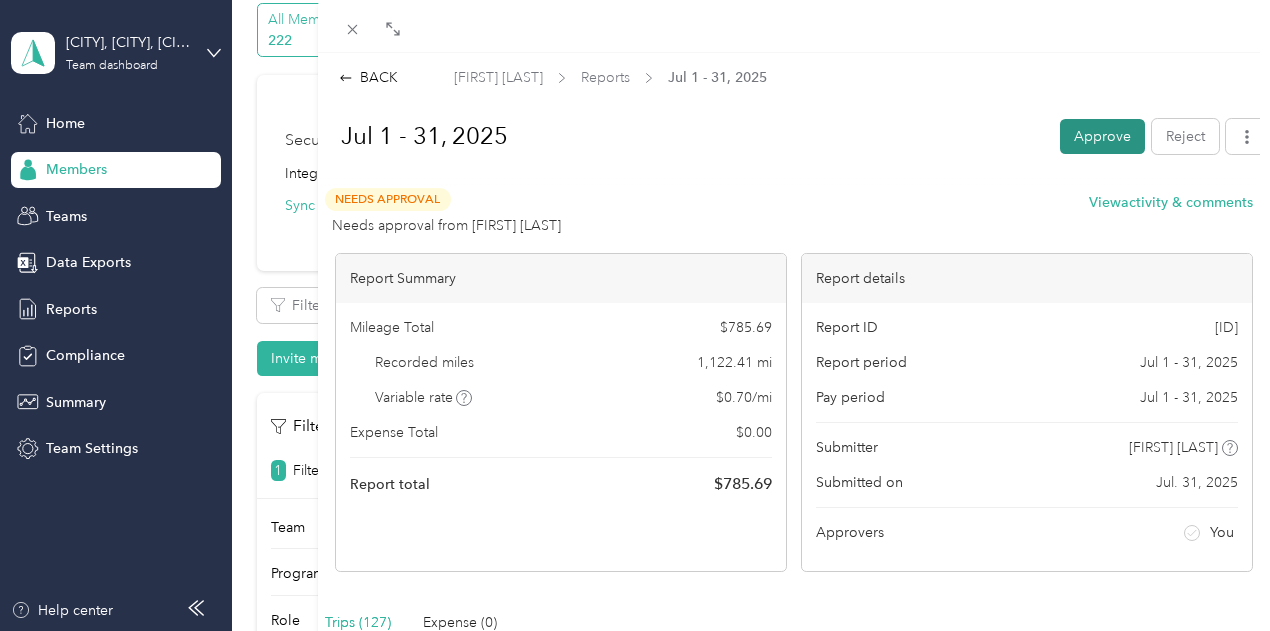 click on "Approve" at bounding box center [1102, 136] 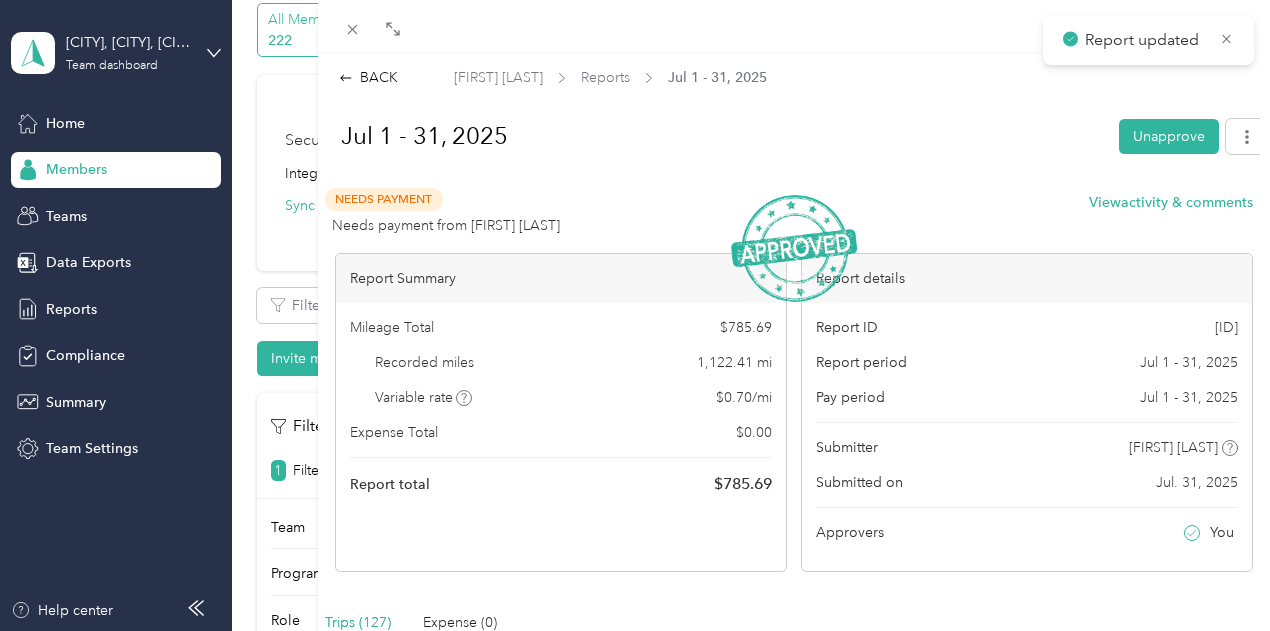 click on "BACK [FIRST] [LAST] Reports [DATE] - [DATE] [DATE] - [DATE] Unapprove Needs Payment Needs payment from [FIRST] [LAST] View  activity & comments Report Summary Mileage Total $ [PRICE] Recorded miles [NUMBER]   mi Variable rate   $ [PRICE] / mi Expense Total $ [PRICE] Report total $ [PRICE] Report details Report ID [ID] Report period [DATE] - [DATE] Pay period [DATE] - [DATE] Submitter [FIRST] [LAST] Submitted on [DATE] Approvers You Trips ([NUMBER]) Expense ([NUMBER]) Miles Trip Date Value Location Track Method Purpose Notes Tags                   [NUMBER] [DATE] $[PRICE] [TIME] [NUMBER] [STREET], [CITY], [STATE] [ZIP], [COUNTRY]  [TIME] [NUMBER] [STREET], [CITY], [STATE] [ZIP], [COUNTRY]  GPS AvantStay - [NUMBER] [DATE] $[PRICE] [TIME] [NUMBER] [STREET], [CITY], [STATE] [ZIP], [COUNTRY]  [TIME] [NUMBER] [STREET], [CITY], [STATE] [ZIP], [COUNTRY]  GPS AvantStay - [NUMBER] [DATE] $[PRICE] [TIME] [NUMBER] [STREET], [CITY], [STATE] [ZIP], [COUNTRY]  [TIME] [NUMBER] [STREET], [CITY], [STATE] [ZIP], [COUNTRY]  GPS AvantStay - [NUMBER] [DATE] $[PRICE] [TIME] GPS - -" at bounding box center (635, 315) 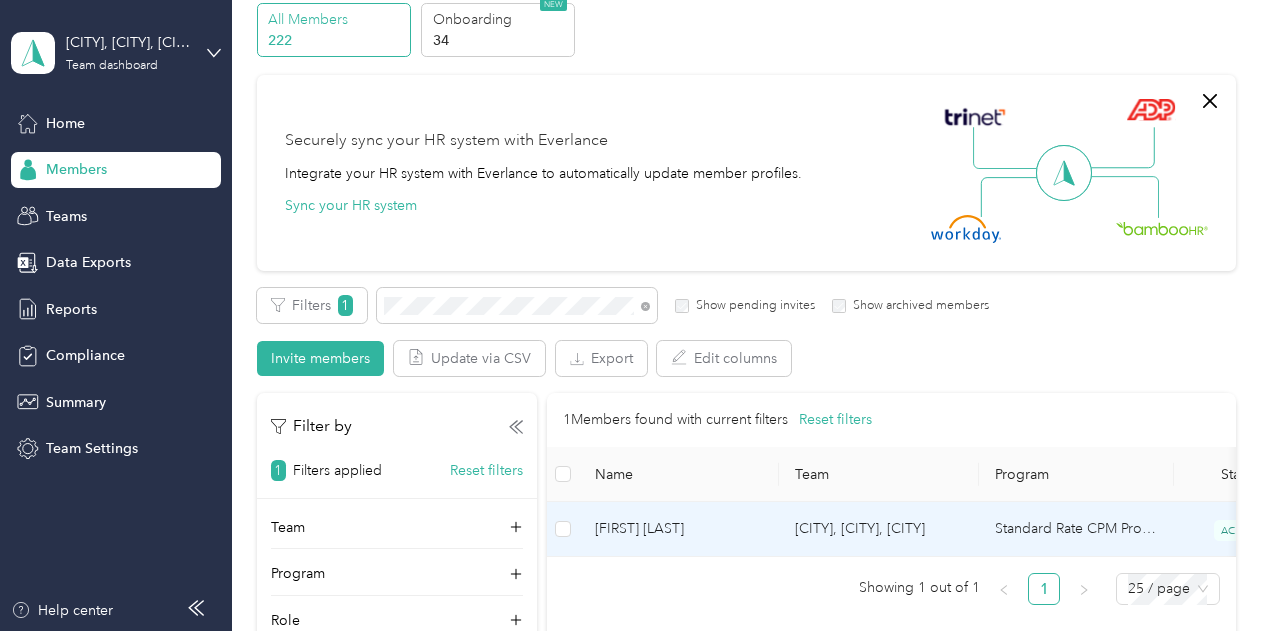 click on "[FIRST] [LAST]" at bounding box center (679, 529) 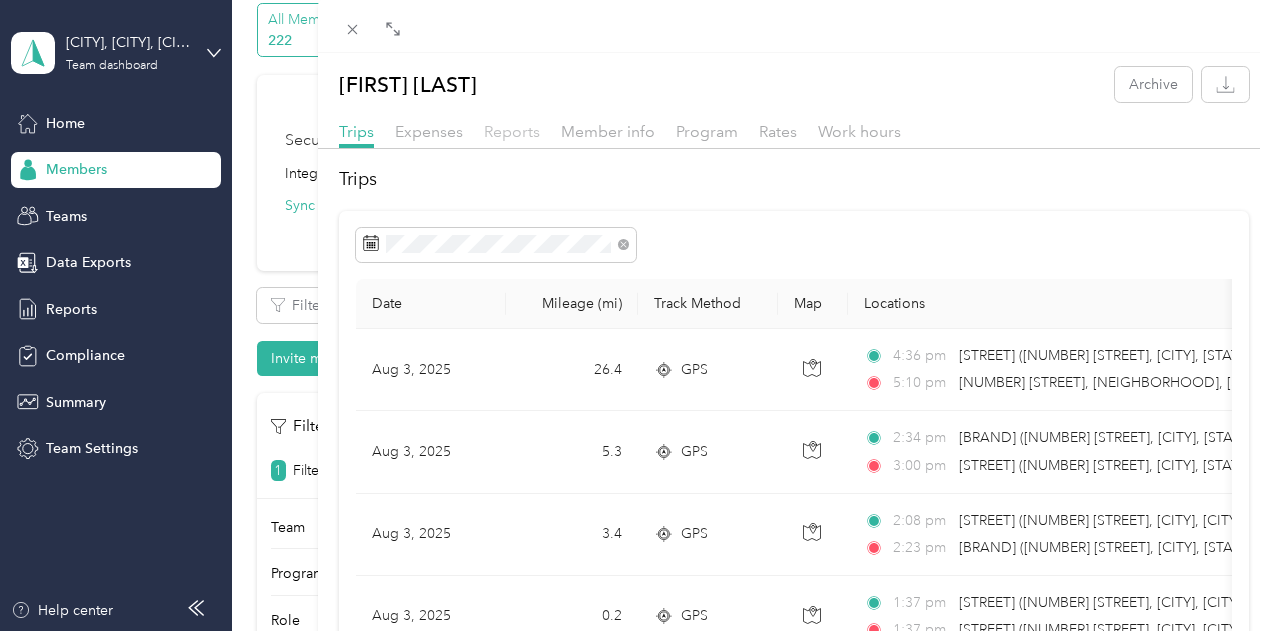 click on "Reports" at bounding box center [512, 131] 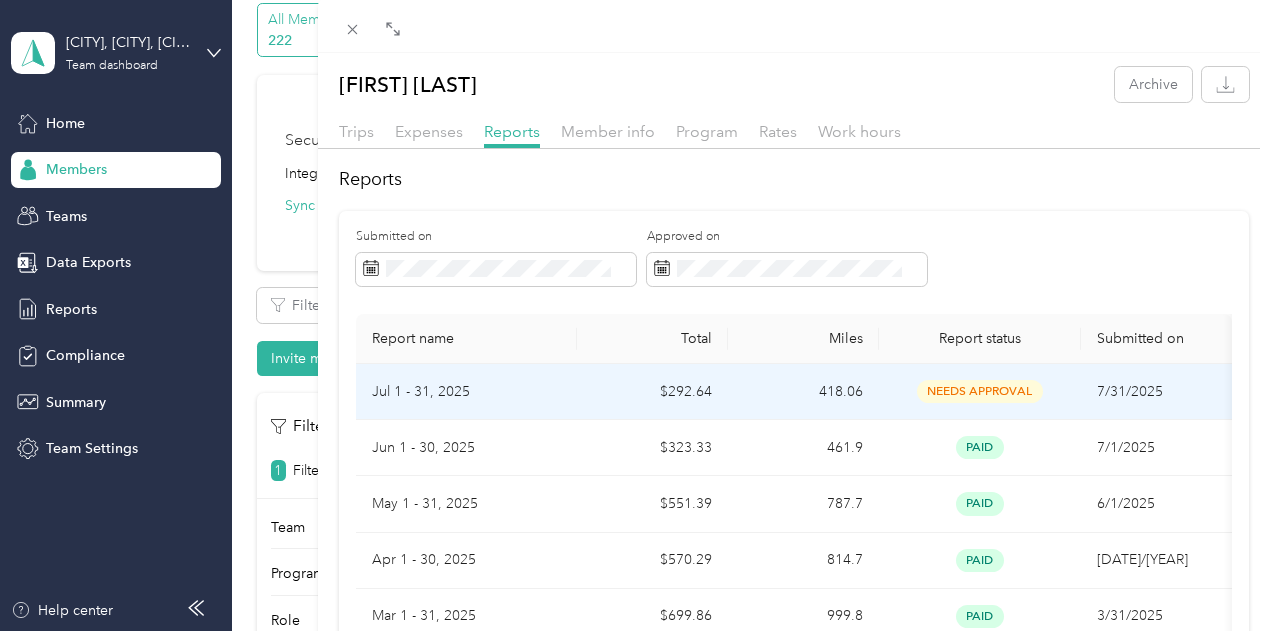 click on "Jul 1 - 31, 2025" at bounding box center (466, 392) 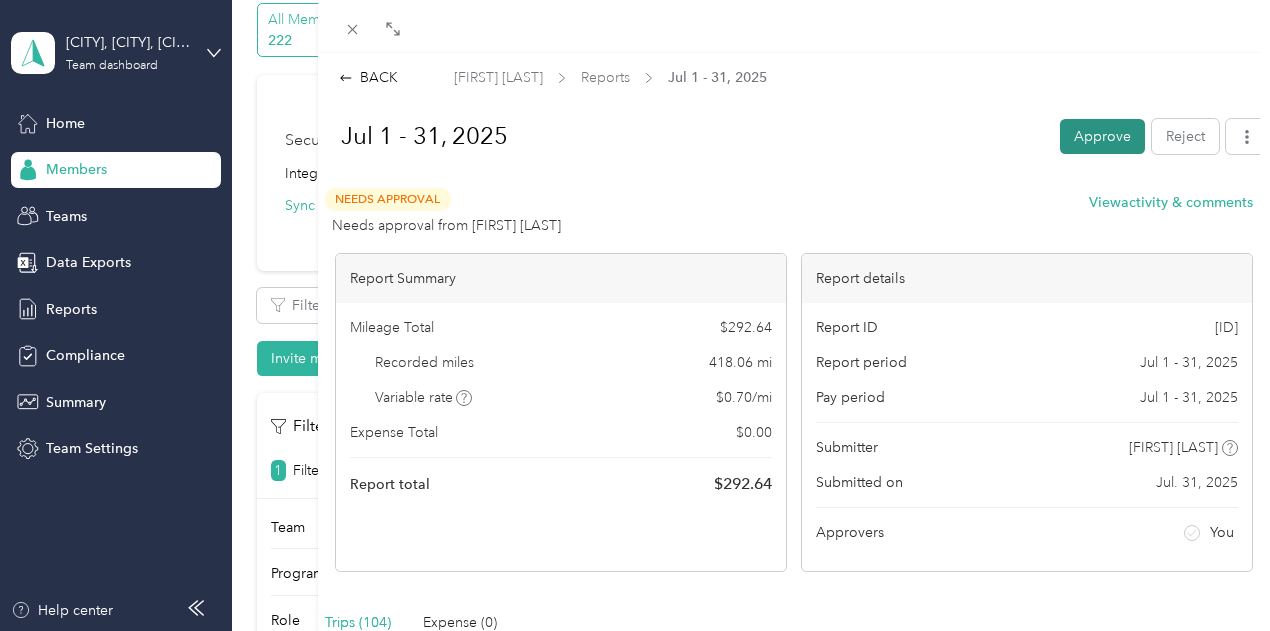 click on "Approve" at bounding box center [1102, 136] 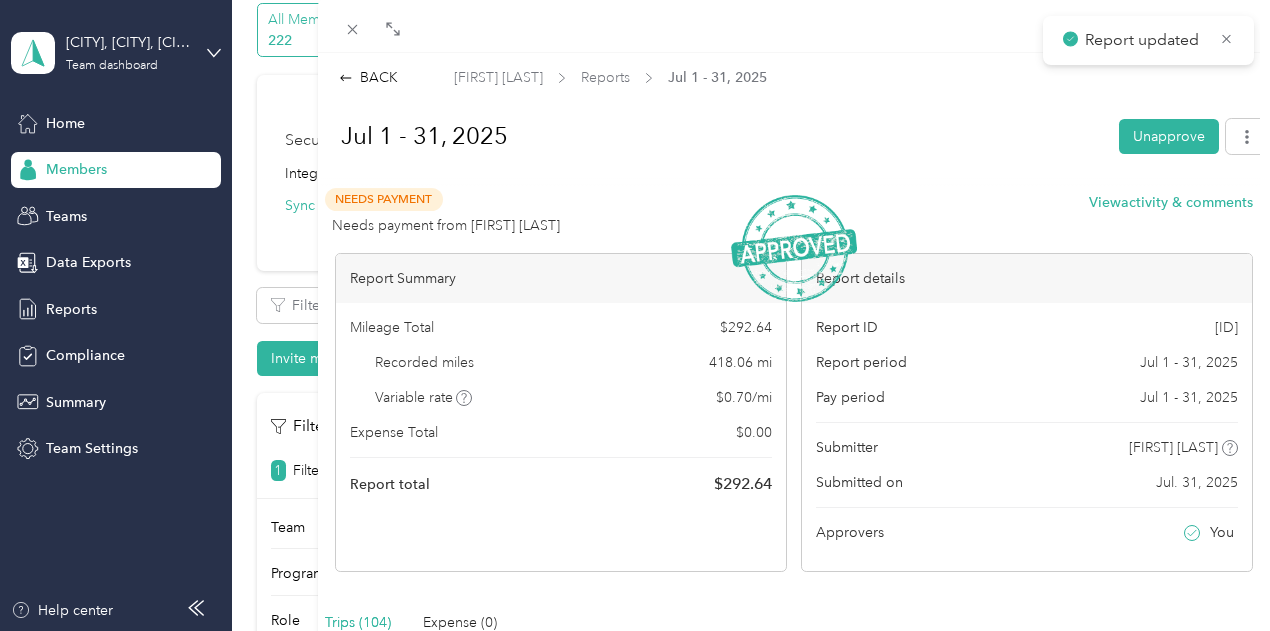 click on "BACK [FIRST] [LAST] Reports [DATE] - [DATE] [DATE] - [DATE] Unapprove Needs Payment Needs payment from [FIRST] [LAST] View  activity & comments Report Summary Mileage Total $ [PRICE] Recorded miles [NUMBER]   mi Variable rate   $ [PRICE] / mi Expense Total $ [PRICE] Report total $ [PRICE] Report details Report ID [ID] Report period [DATE] - [DATE] Pay period [DATE] - [DATE] Submitter [FIRST] [LAST] Submitted on [DATE] Approvers You Trips ([NUMBER]) Expense ([NUMBER]) Miles Trip Date Value Location Track Method Purpose Notes Tags                   [NUMBER] [DATE] $[PRICE] [TIME] [NUMBER] [STREET], [CITY], [CITY], [STATE] [TIME] [NUMBER] [STREET], [CITY], [CITY], [STATE] GPS AvantStay - [NUMBER] [DATE] $[PRICE] [TIME] [STREET] [TIME] [NUMBER] [STREET], [CITY], [CITY], [STATE] GPS AvantStay - [NUMBER] [DATE] $[PRICE] [TIME] [STREET] [TIME] [STREET] GPS AvantStay - [NUMBER] [DATE] $[PRICE] [TIME] [STREET] [TIME] [STREET] GPS AvantStay - [NUMBER] [DATE] $[PRICE] [TIME] [STREET] [TIME]" at bounding box center [635, 315] 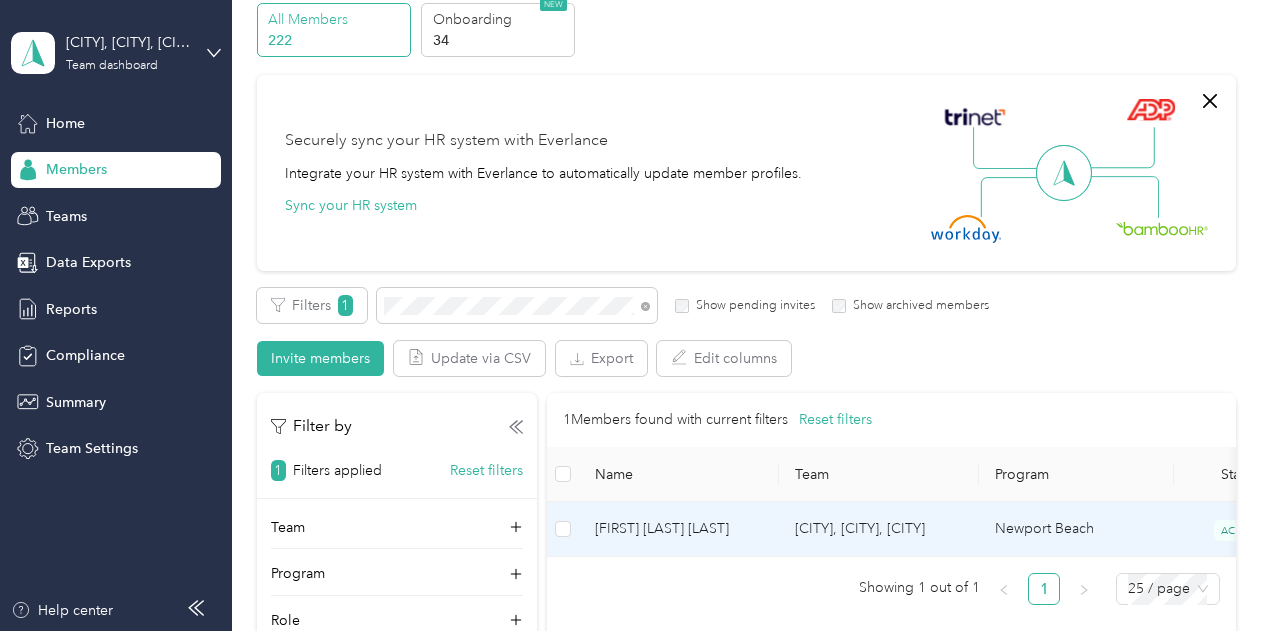 click on "[FIRST] [LAST] [LAST]" at bounding box center (679, 529) 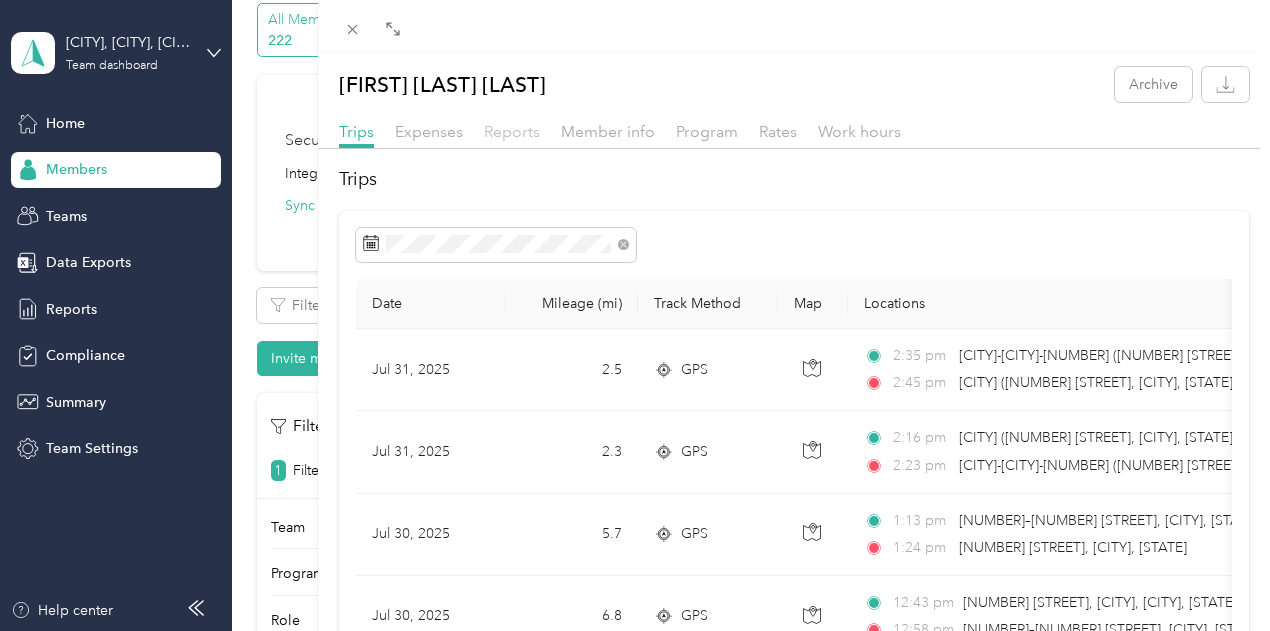 click on "Reports" at bounding box center [512, 131] 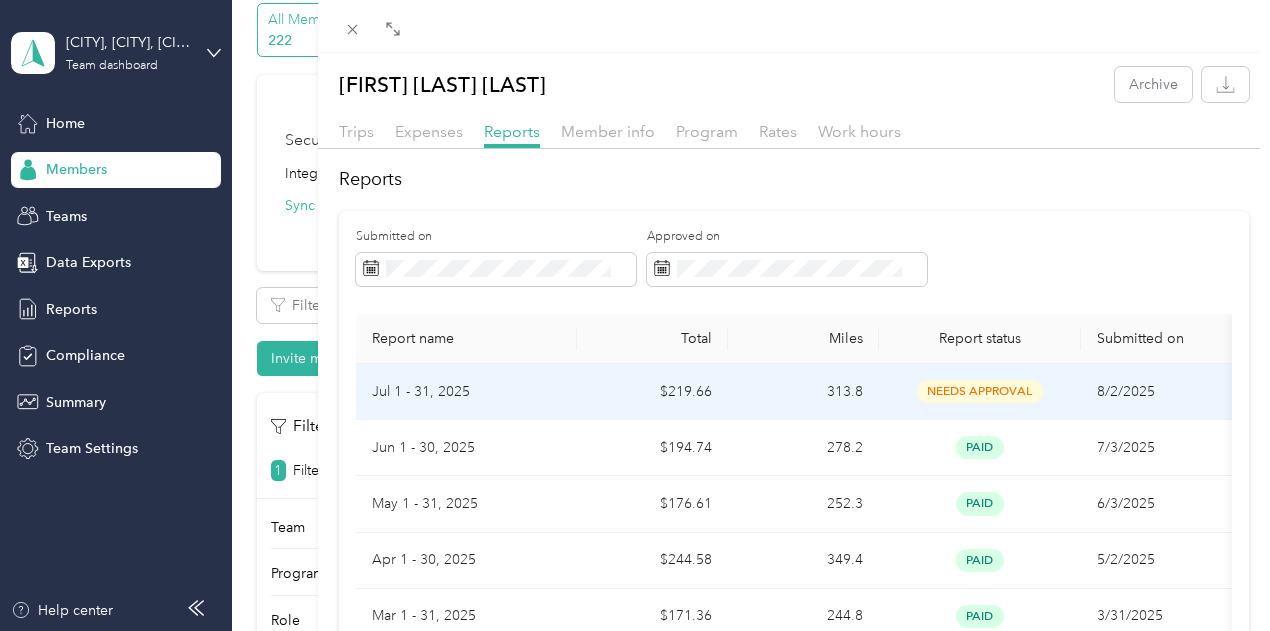 click on "Jul 1 - 31, 2025" at bounding box center (466, 392) 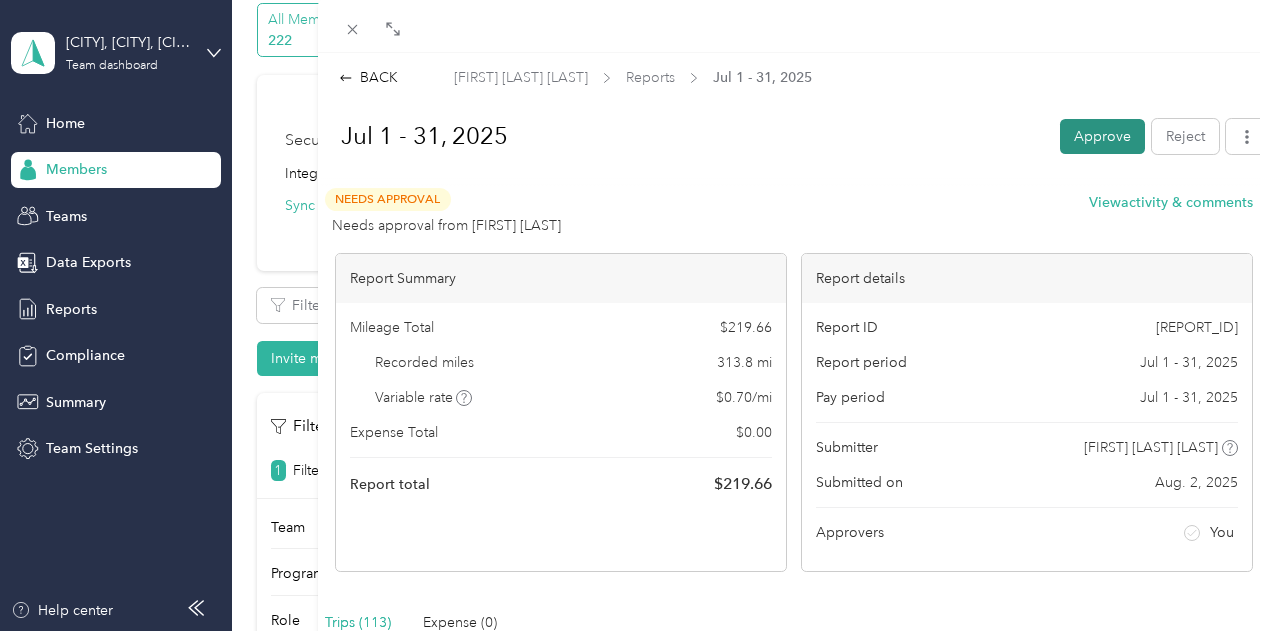 click on "Approve" at bounding box center (1102, 136) 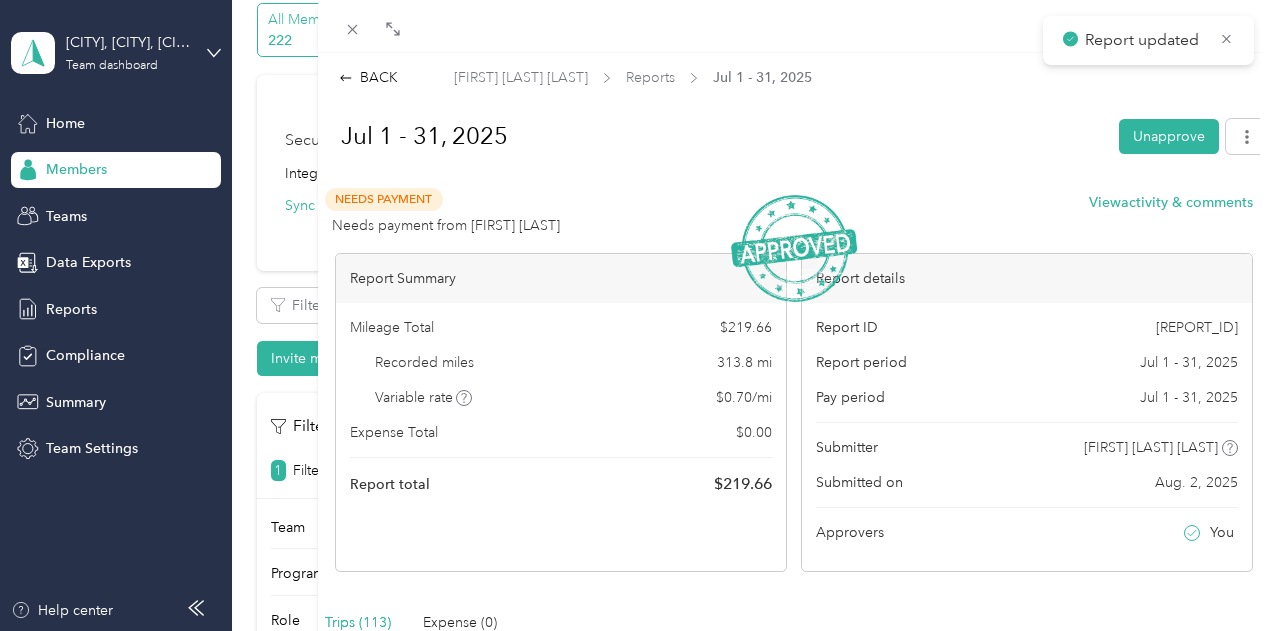 click on "BACK [FIRST] [LAST] Reports [DATE] - [DATE] [DATE] - [DATE] Unapprove Needs Payment Needs payment from [FIRST] [LAST] View  activity & comments Report Summary Mileage Total $ [AMOUNT] Recorded miles [NUMBER]   mi Variable rate   $ [RATE] / mi Expense Total $ [AMOUNT] Report total $ [AMOUNT] Report details Report ID [REPORT_ID] Report period [DATE] - [DATE] Pay period [DATE] - [DATE] Submitter [FIRST] [LAST] Submitted on [DATE] Approvers You Trips ([NUMBER]) Expense ([NUMBER]) Miles Trip Date Value Location Track Method Purpose Notes Tags                   [NUMBER] [DATE] $[AMOUNT] [TIME] [CITY]-[CITY]-[NUMBER] [TIME] [CITY] [METHOD] [COMPANY] - [NUMBER] [DATE] $[AMOUNT] [TIME] [CITY] [TIME] [CITY]-[CITY]-[NUMBER] [METHOD] [COMPANY] - [NUMBER] [DATE] $[AMOUNT] [TIME] [NUMBER]–[NUMBER] [STREET], [CITY], [STATE] [TIME] [NUMBER] [STREET], [CITY], [STATE] [METHOD] [COMPANY] - [NUMBER] [DATE] $[AMOUNT] [TIME] [NUMBER] [STREET], [CITY], [STATE] [TIME] [METHOD] [COMPANY] - [NUMBER]" at bounding box center [635, 315] 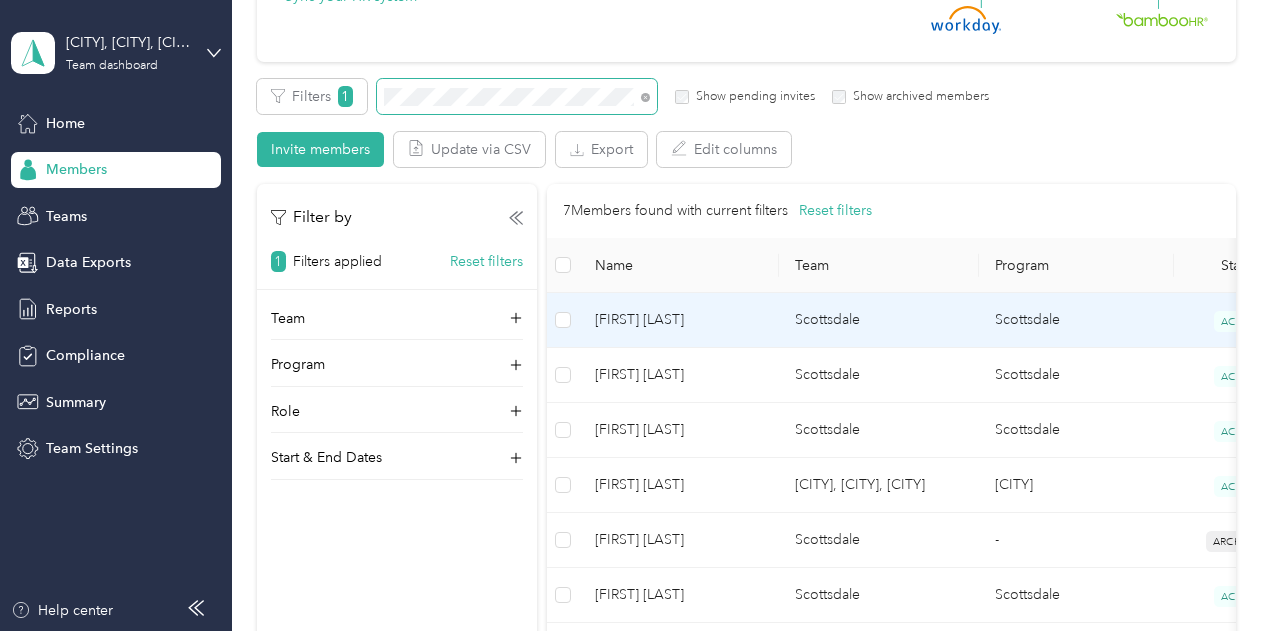 scroll, scrollTop: 295, scrollLeft: 0, axis: vertical 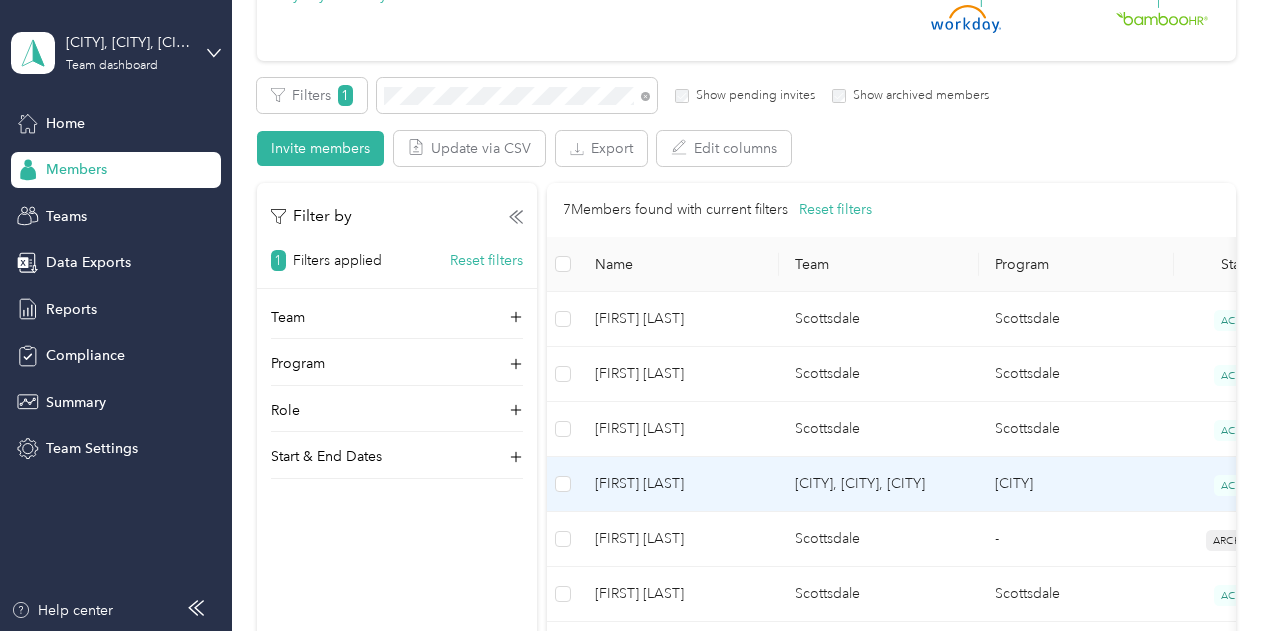 click on "[FIRST] [LAST]" at bounding box center [679, 484] 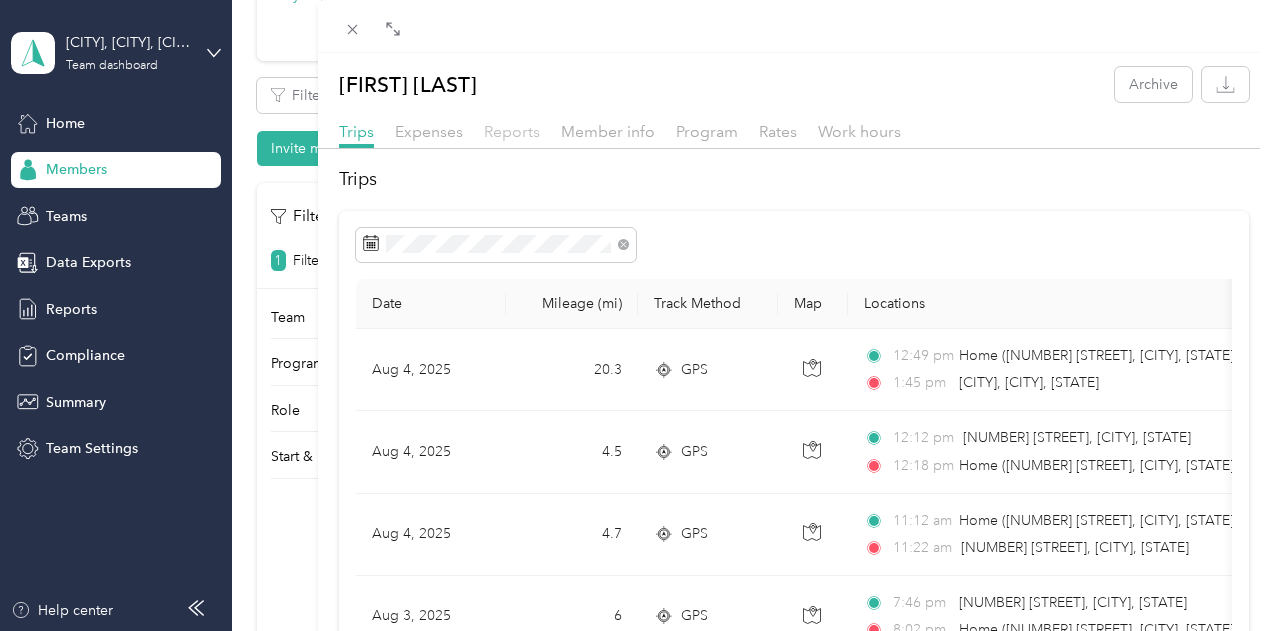 click on "Reports" at bounding box center [512, 131] 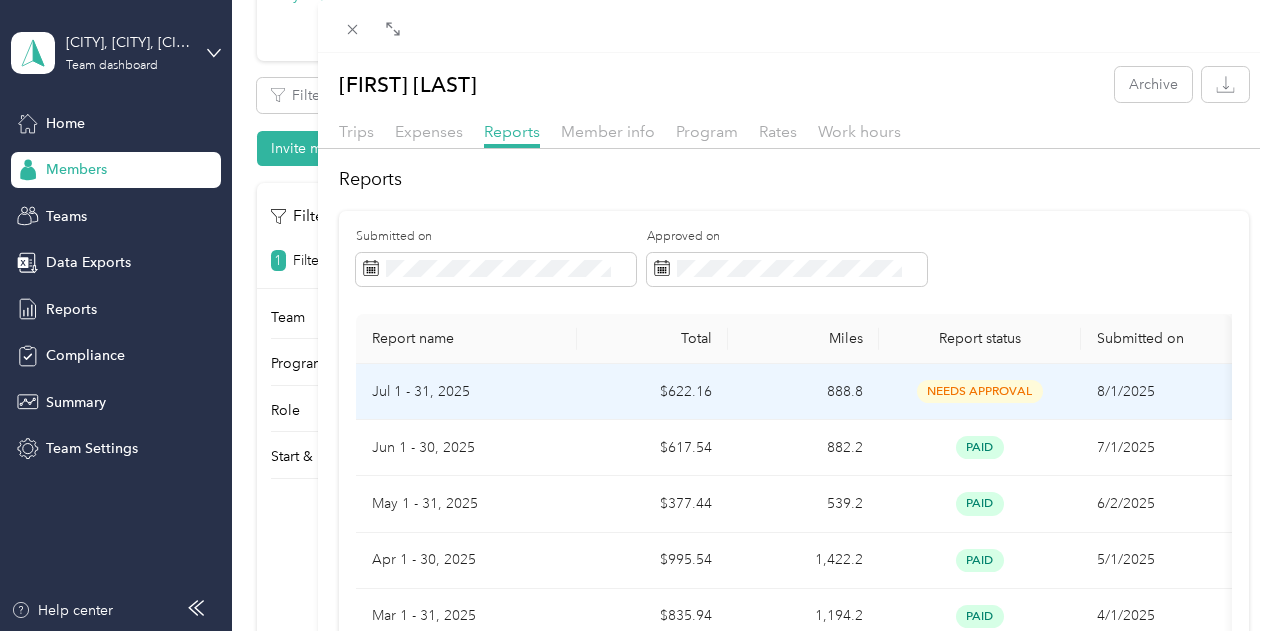 click on "$622.16" at bounding box center [652, 392] 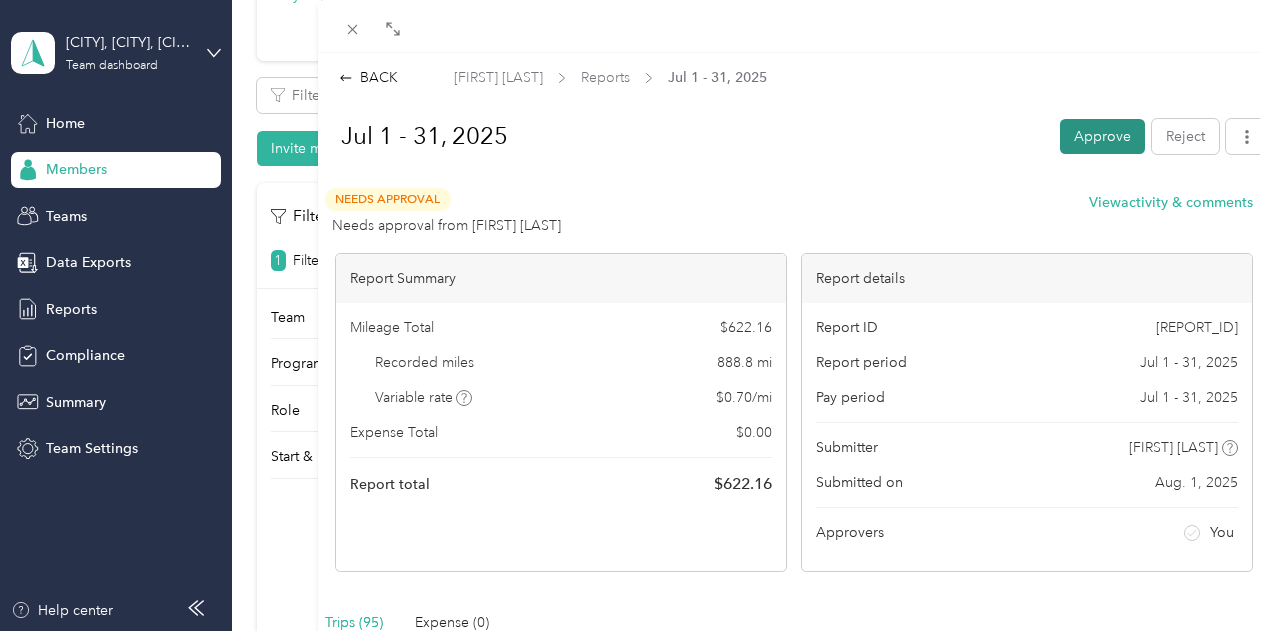 click on "Approve" at bounding box center [1102, 136] 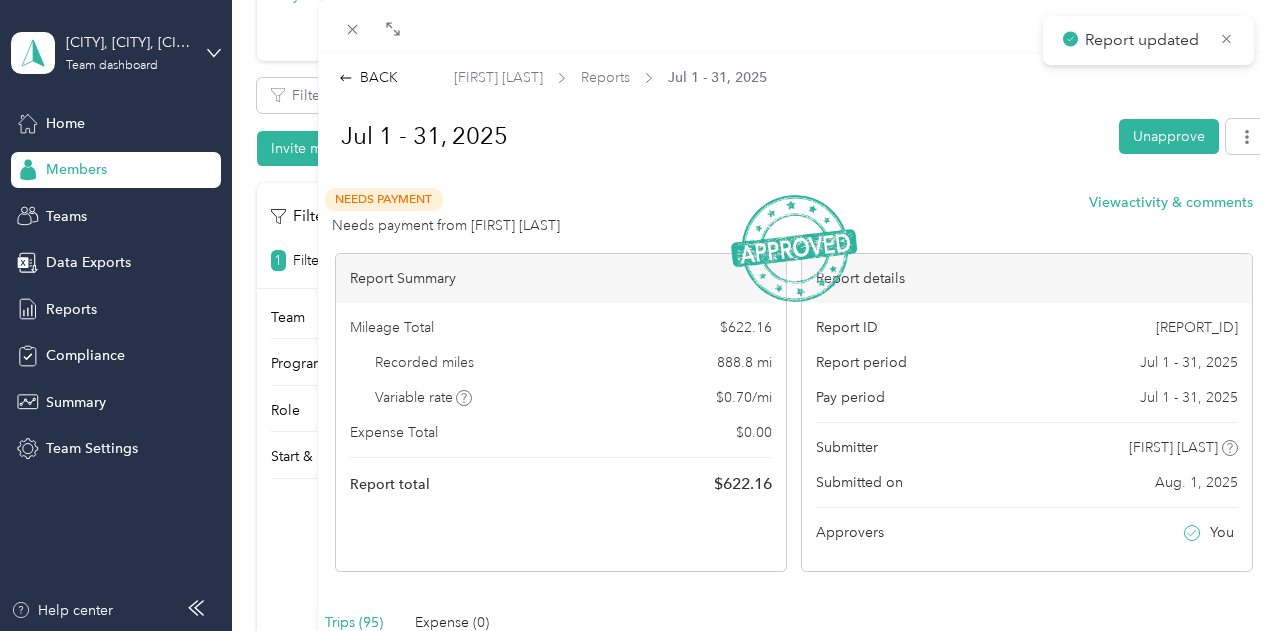 click on "BACK [FIRST] [LAST] Reports [DATE] [DATE] Unapprove Needs Payment Needs payment from [FIRST] [LAST] View  activity & comments Report Summary Mileage Total $ [AMOUNT] Recorded miles [NUMBER]   mi Variable rate   $ [AMOUNT] / mi Expense Total $ [AMOUNT] Report total $ [AMOUNT] Report details Report ID [LICENSE_PLATE] Report period [DATE] [DATE] Pay period [DATE] [DATE] Submitter [FIRST] [LAST] Submitted on [DATE] Approvers You Trips ([NUMBER]) Expense ([NUMBER]) Miles Trip Date Value Location Track Method Purpose Notes Tags                   [NUMBER].[NUMBER] [DATE] $[AMOUNT] [TIME] [NUMBER] [STREET], [NEIGHBORHOOD], [CITY], [STATE] [TIME] Home GPS AvantStay - [NUMBER].[NUMBER] [DATE] $[AMOUNT] [TIME] [NUMBER] [STREET], [CITY], [STATE] [TIME] [NUMBER] [STREET], [CITY], [STATE] GPS AvantStay - [NUMBER].[NUMBER] [DATE] $[AMOUNT] [TIME] [TIME] [STREET] [TIME] [NUMBER] [STREET], [CITY], [STATE] GPS AvantStay - [NUMBER].[NUMBER] [DATE] $[AMOUNT] -" at bounding box center [635, 315] 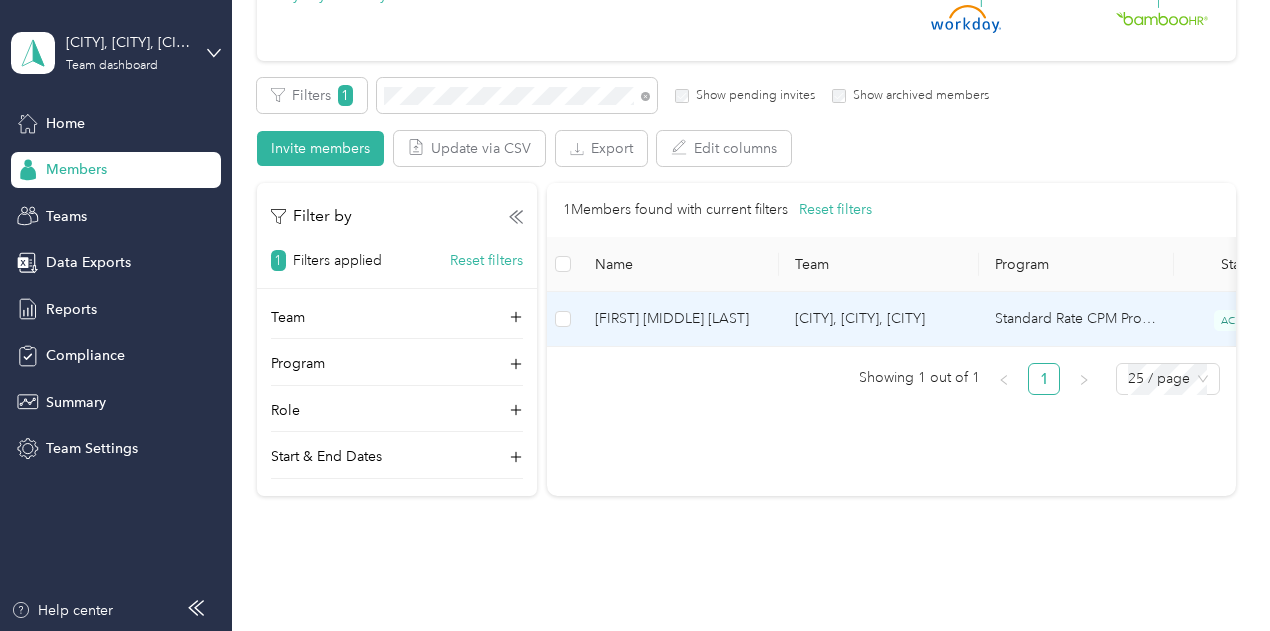 click on "[FIRST] [MIDDLE] [LAST]" at bounding box center [679, 319] 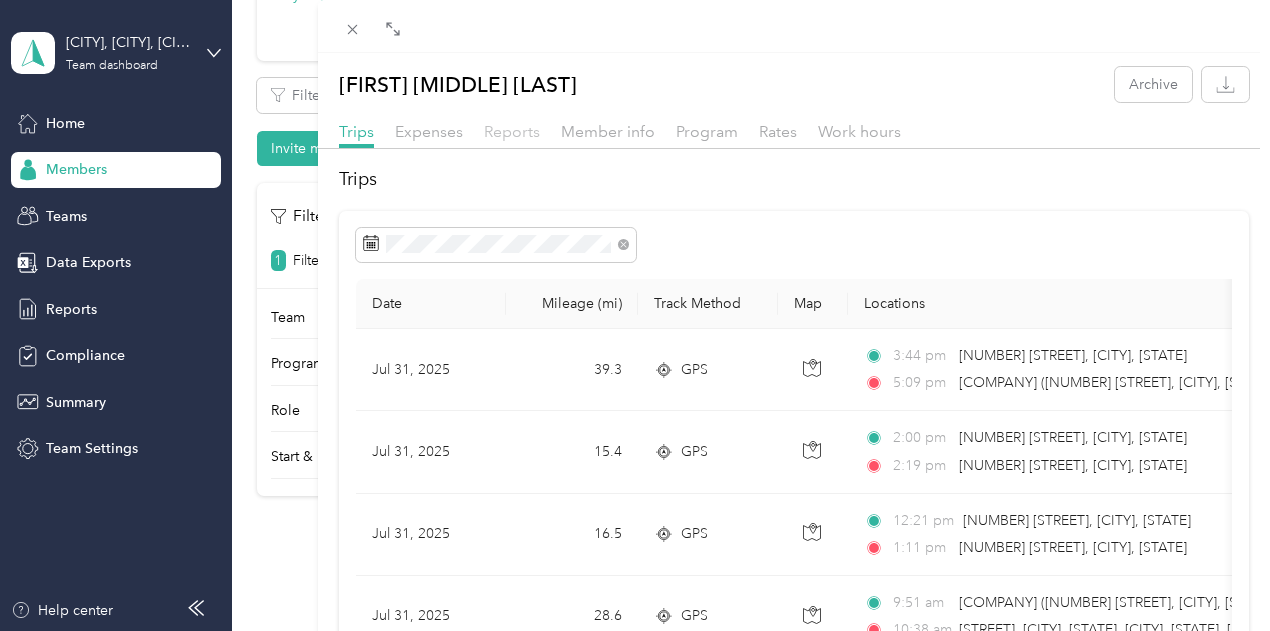 click on "Reports" at bounding box center [512, 131] 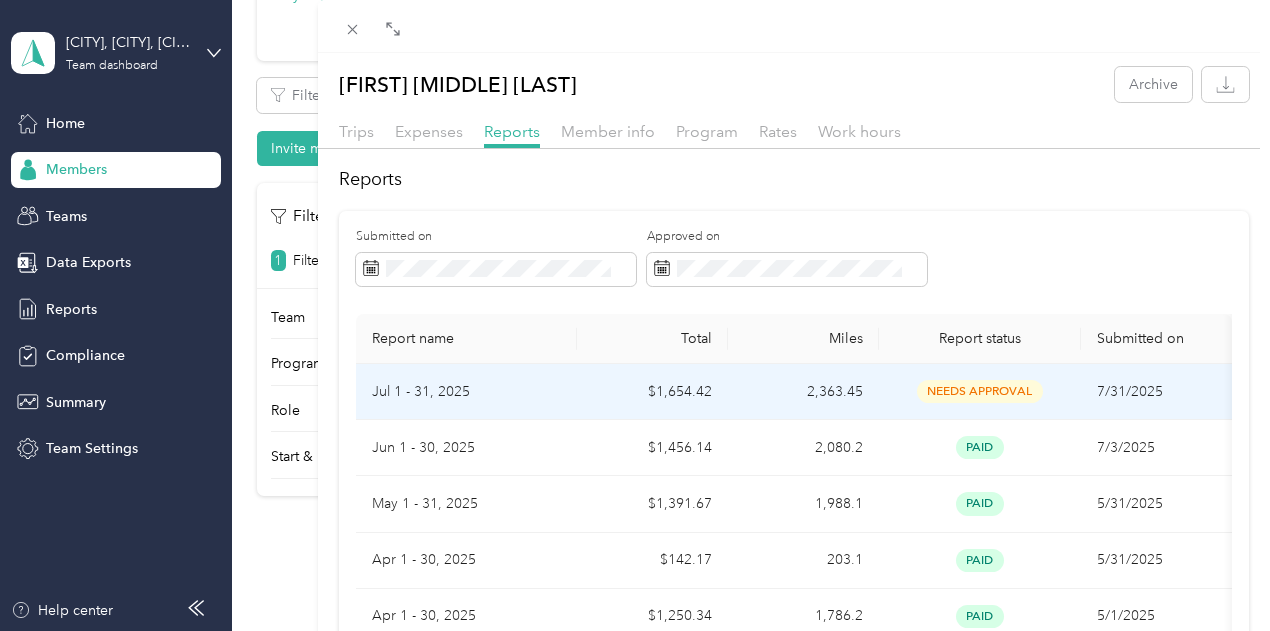 click on "Jul 1 - 31, 2025" at bounding box center (466, 392) 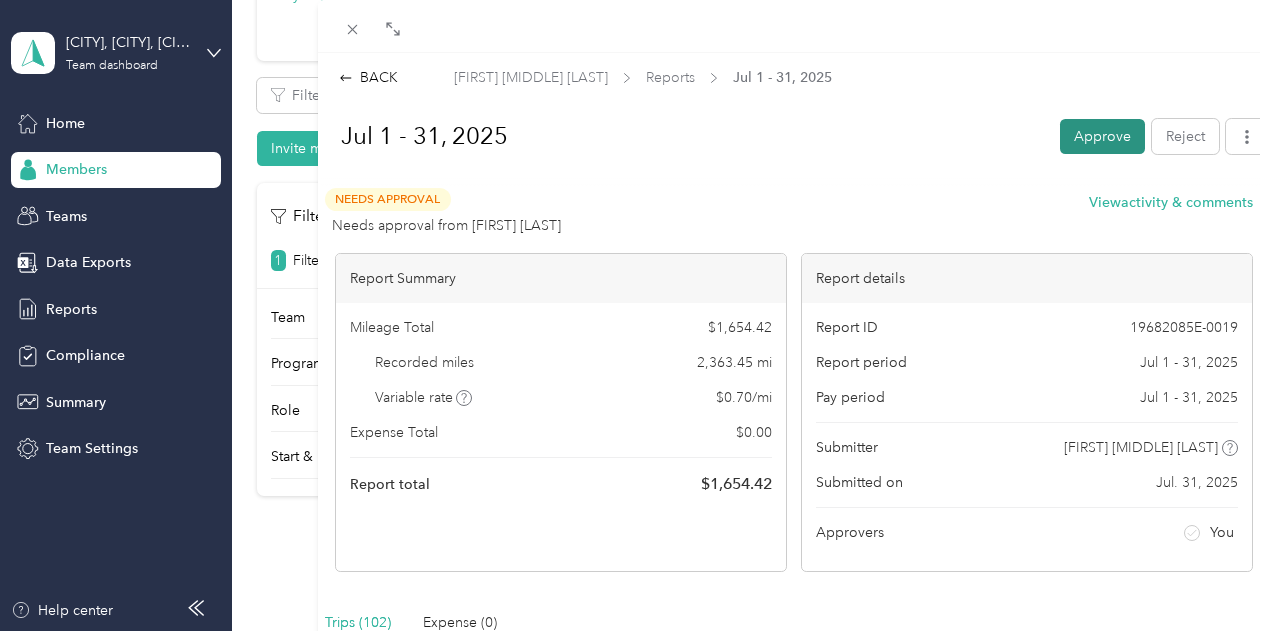 click on "Approve" at bounding box center (1102, 136) 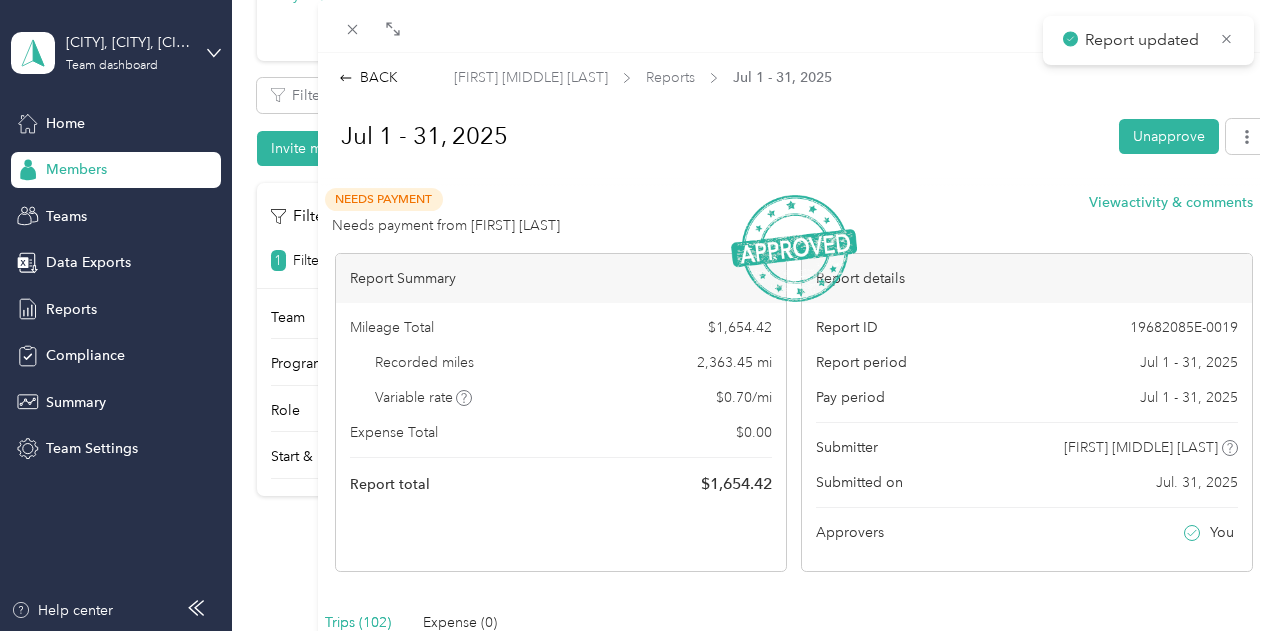 click on "BACK [FIRST] [MIDDLE] [LAST] Reports [DATE] [DATE] Unapprove Needs Payment Needs payment from [FIRST] [LAST] View  activity & comments Report Summary Mileage Total $ [AMOUNT] Recorded miles [NUMBER].[NUMBER]   mi Variable rate   $ [AMOUNT] / mi Expense Total $ [AMOUNT] Report total $ [AMOUNT] Report details Report ID [LICENSE_PLATE] Report period [DATE] [DATE] Pay period [DATE] [DATE] Submitter [FIRST] [MIDDLE] [LAST] Submitted on [DATE] Approvers You Trips ([NUMBER]) Expense ([NUMBER]) Miles Trip Date Value Location Track Method Purpose Notes Tags                   [NUMBER].[NUMBER] [DATE] $[AMOUNT] [TIME] [NUMBER] [STREET], [CITY], [STATE] [TIME] Home GPS AvantStay - [NUMBER].[NUMBER] [DATE] $[AMOUNT] [TIME] [NUMBER] [STREET], [CITY], [STATE] [TIME] [NUMBER] [STREET], [CITY], [STATE] GPS AvantStay - [NUMBER].[NUMBER] [DATE] $[AMOUNT] [TIME] Home [TIME] GPS AvantStay -" at bounding box center [635, 315] 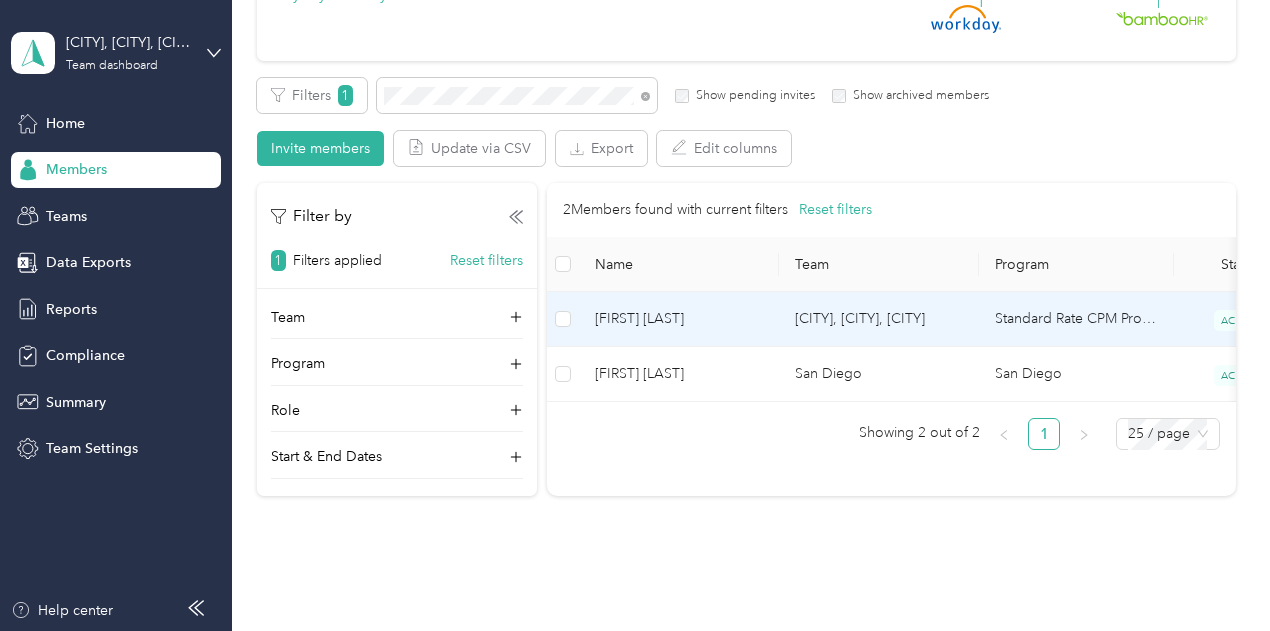 click on "[FIRST] [LAST]" at bounding box center (679, 319) 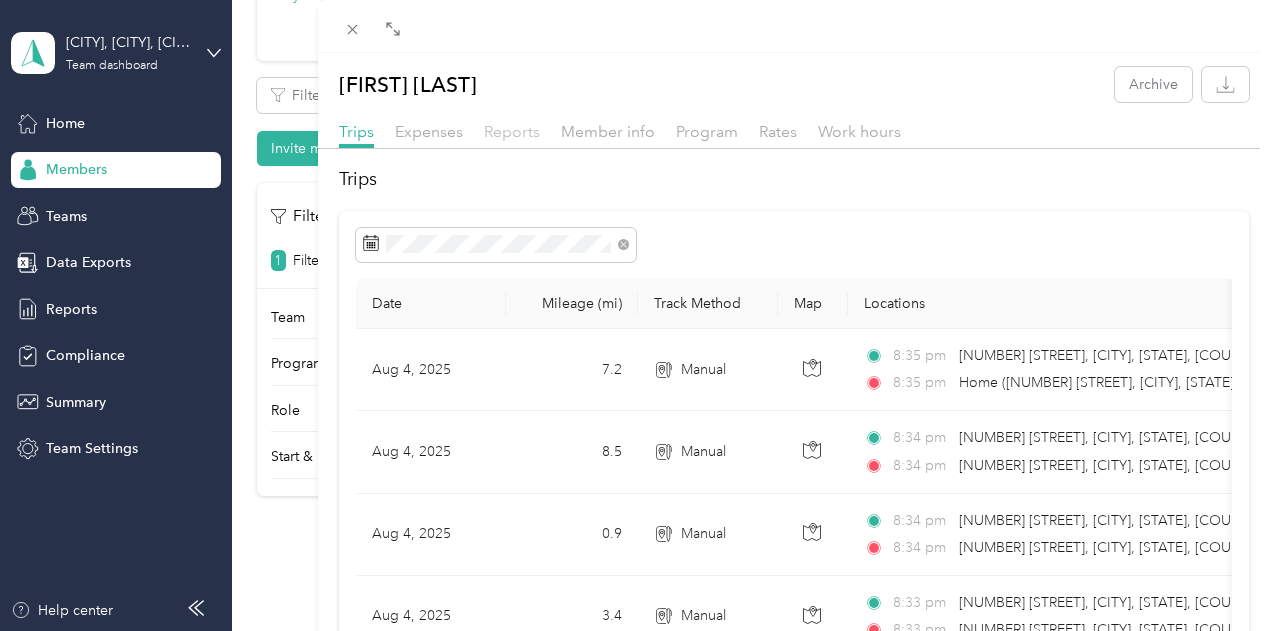 click on "Reports" at bounding box center (512, 131) 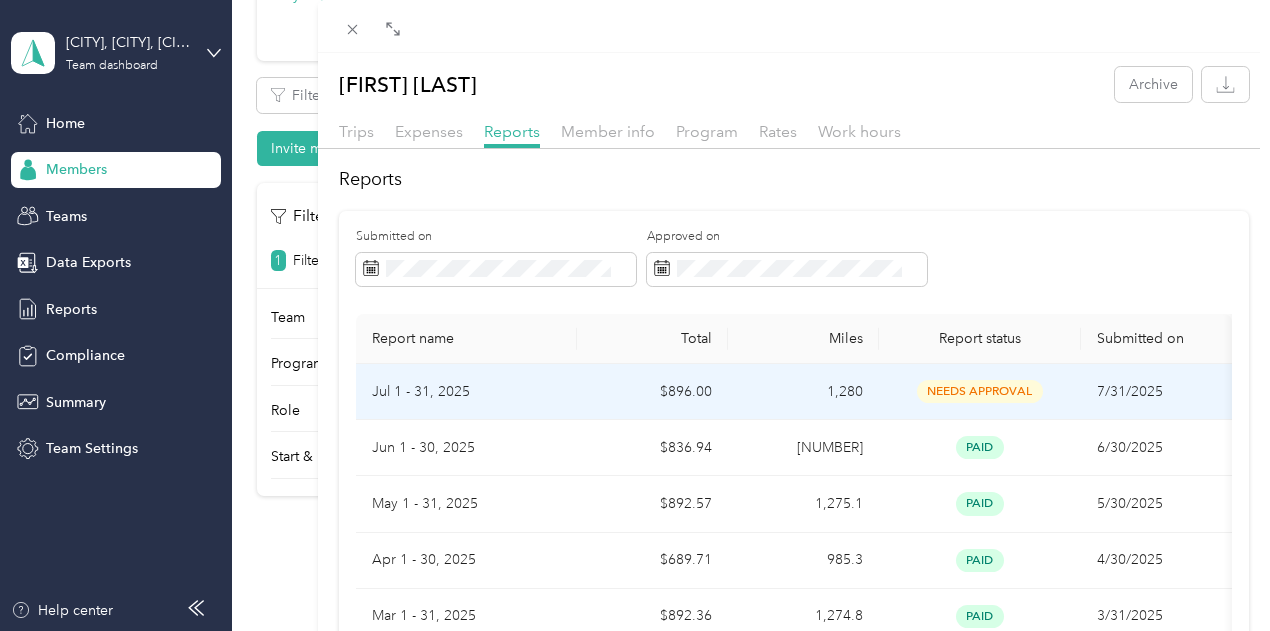 click on "Jul 1 - 31, 2025" at bounding box center [466, 392] 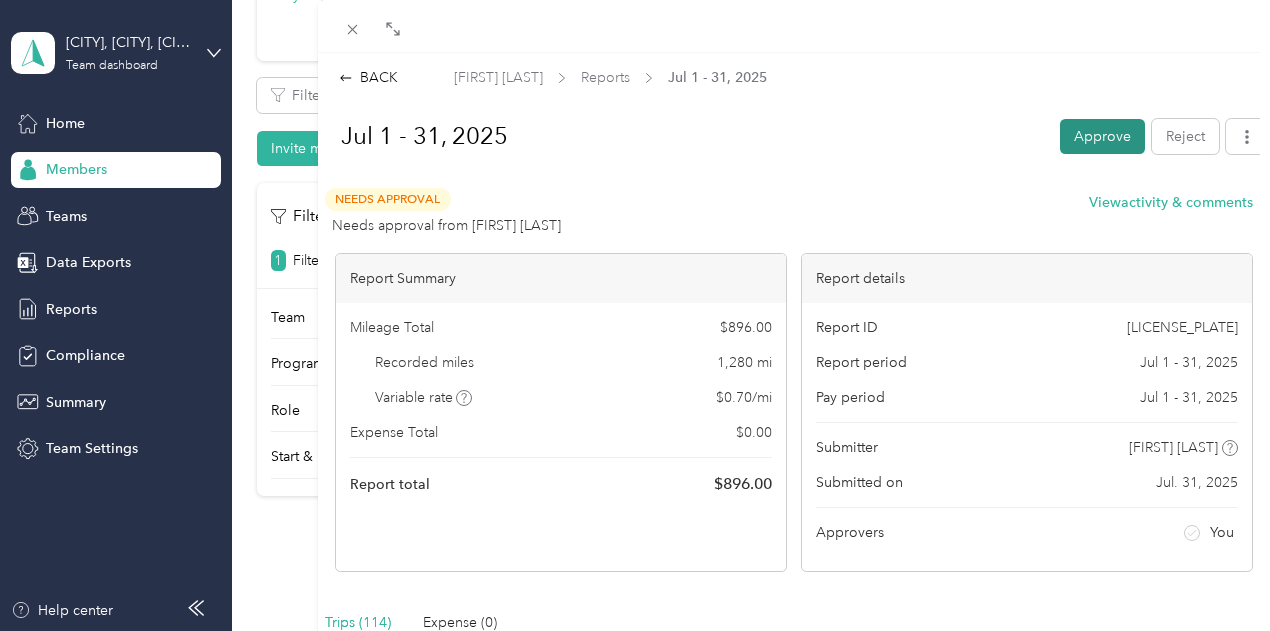 click on "Approve" at bounding box center [1102, 136] 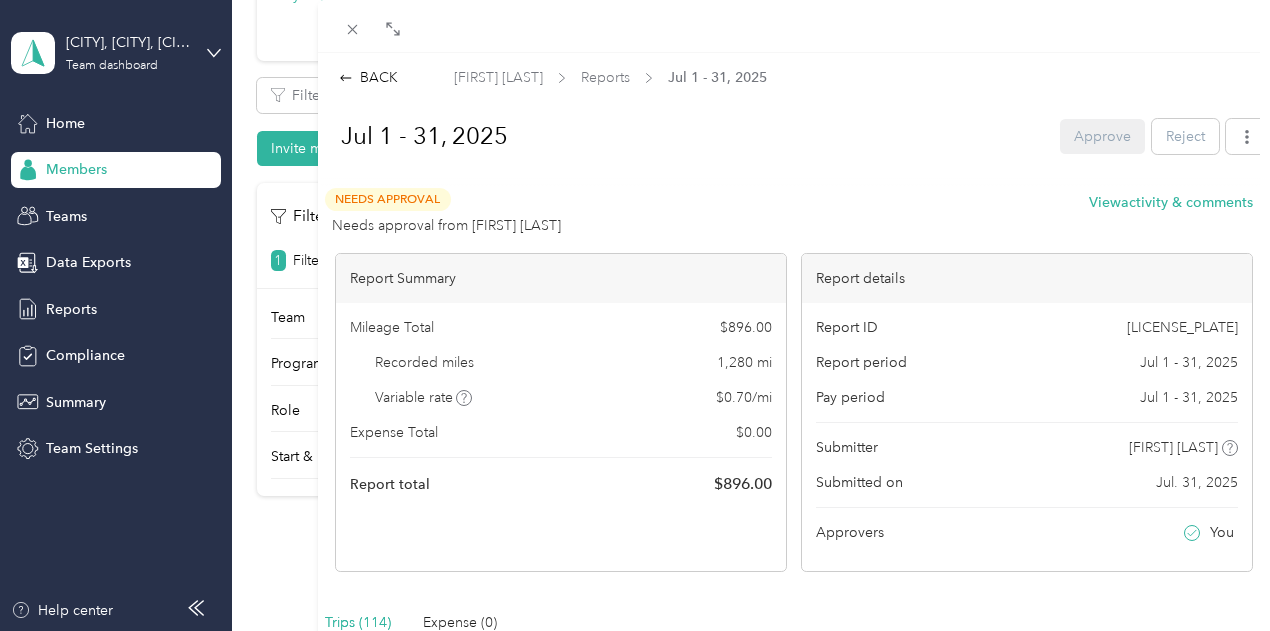 click on "BACK [FIRST] [LAST] Reports Jul 1 - 31, 2025 Jul 1 - 31, 2025 Approve Reject Needs Approval Needs approval from [FIRST] [LAST] View  activity & comments Report Summary Mileage Total $ 896.00 Recorded miles 1,280   mi Variable rate   $ 0.70 / mi Expense Total $ 0.00 Report total $ 896.00 Report details Report ID 168861402-0015 Report period Jul 1 - 31, 2025 Pay period Jul 1 - 31, 2025 Submitter [FIRST] [LAST] Submitted on Jul. 31, 2025 Approvers You Trips (114) Expense (0) Miles Trip Date Value Location Track Method Purpose Notes Tags                   7.2 7-31-2025 $5.04 06:35 pm [NUMBER] [STREET], [CITY], [STATE], [COUNTRY] 06:35 pm Home Manual AvantStay - 8.9 7-31-2025 $6.23 06:34 pm [NUMBER] [STREET], [CITY], [STATE], [COUNTRY] 06:34 pm [NUMBER] [STREET], [CITY], [STATE], [COUNTRY] Manual AvantStay - 0.9 7-31-2025 $0.63 06:34 pm [NUMBER] [STREET], [CITY], [STATE], [COUNTRY] 06:34 pm [NUMBER] [STREET], [CITY], [STATE], [COUNTRY] Manual AvantStay - 5.4 7-31-2025 $3.78 06:33 pm - -" at bounding box center (635, 315) 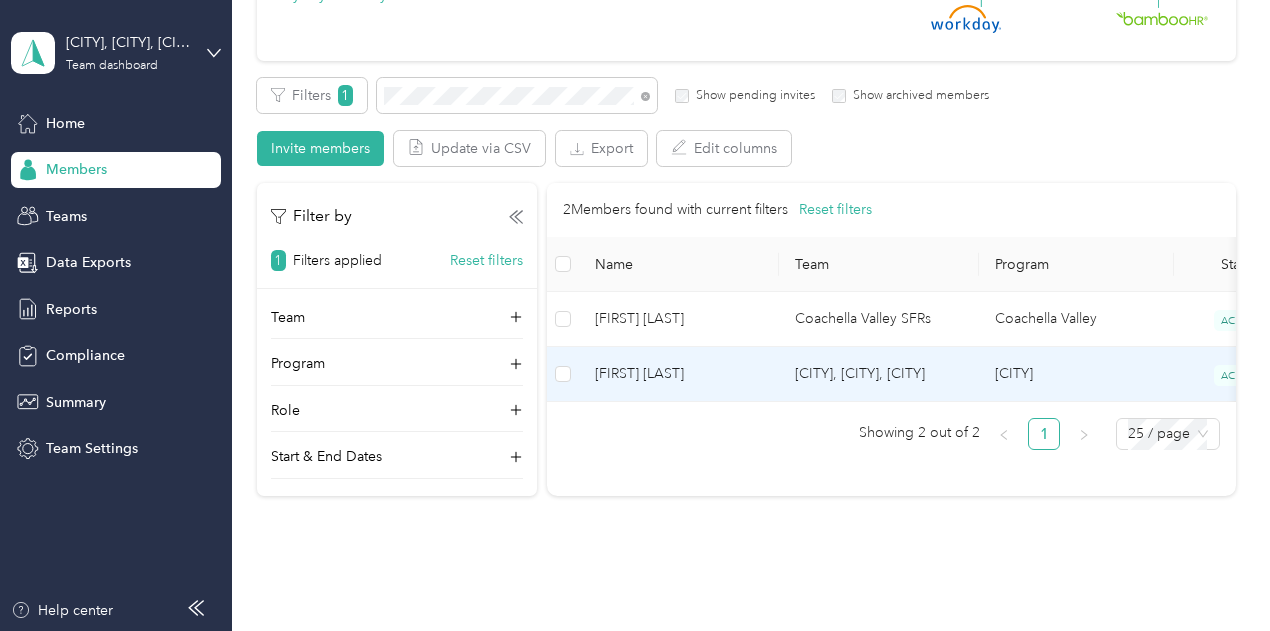 click on "[FIRST] [LAST]" at bounding box center (679, 374) 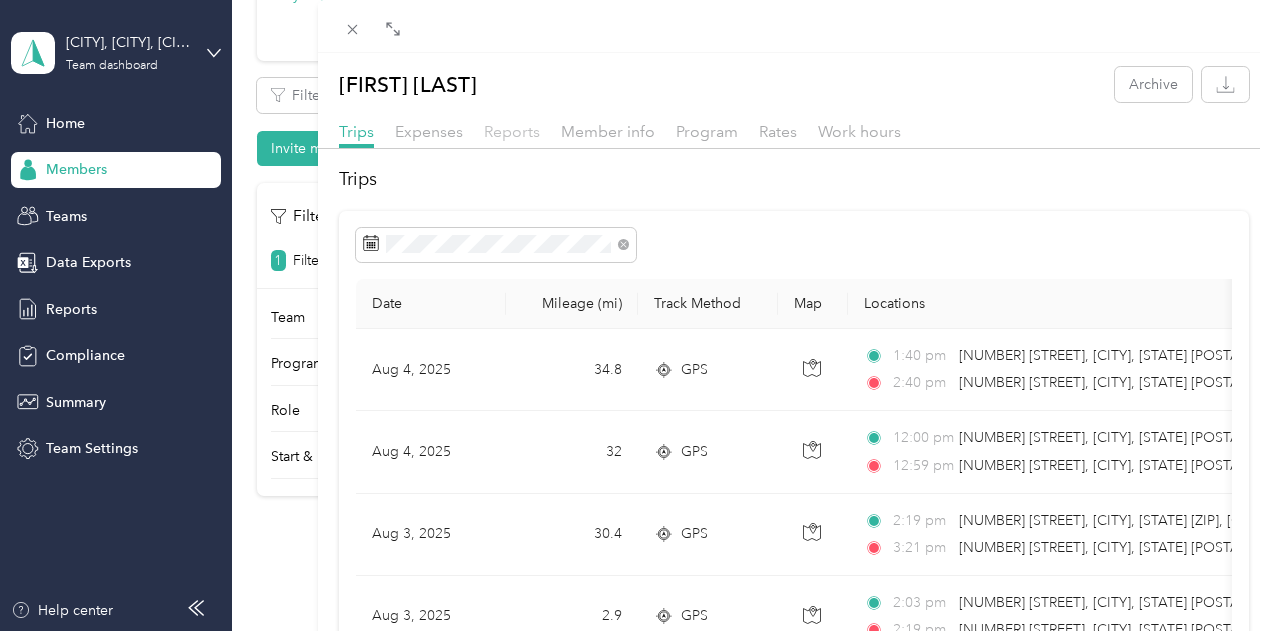 click on "Reports" at bounding box center [512, 131] 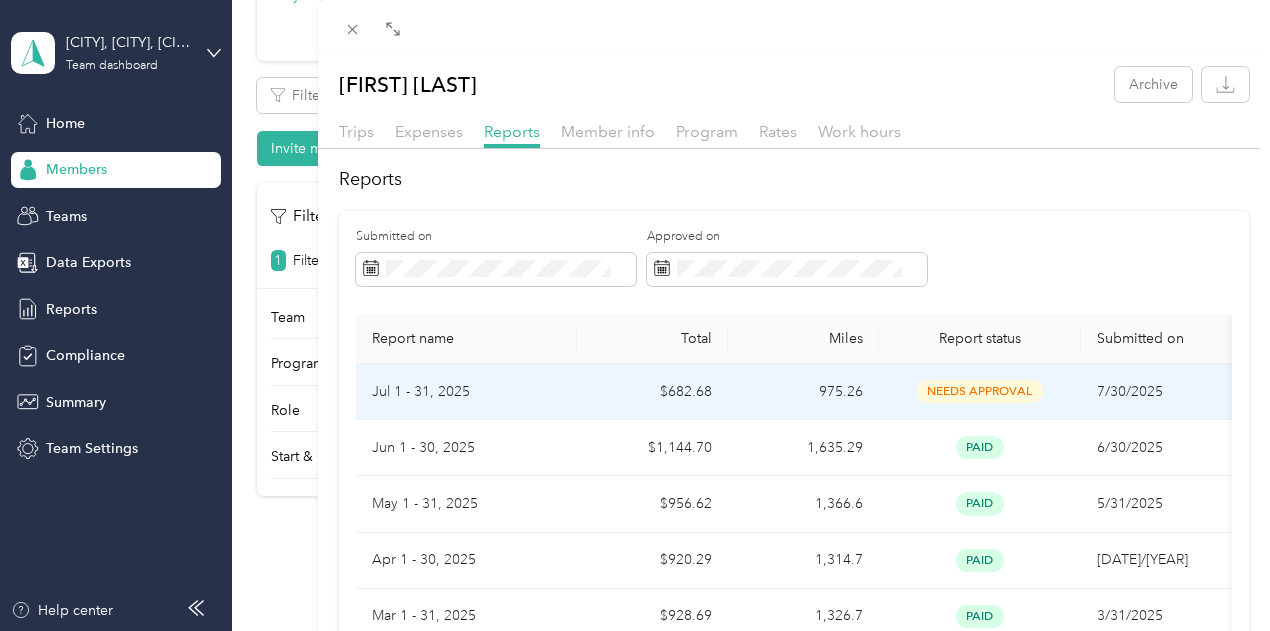 click on "Jul 1 - 31, 2025" at bounding box center (466, 392) 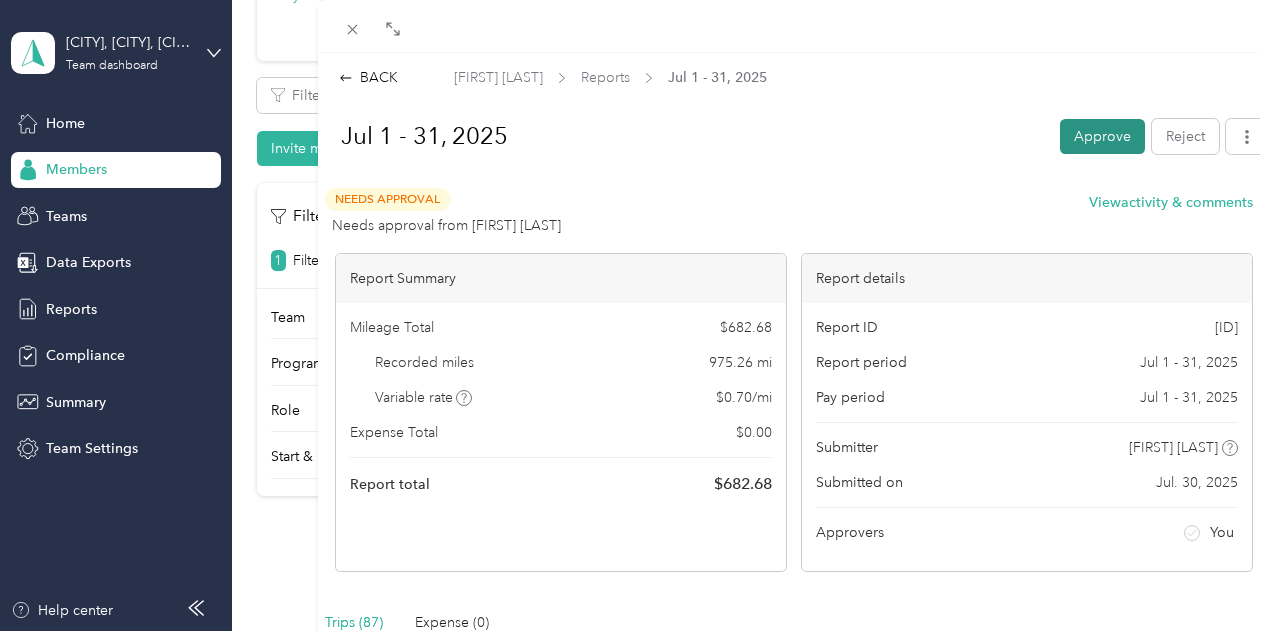 click on "Approve" at bounding box center (1102, 136) 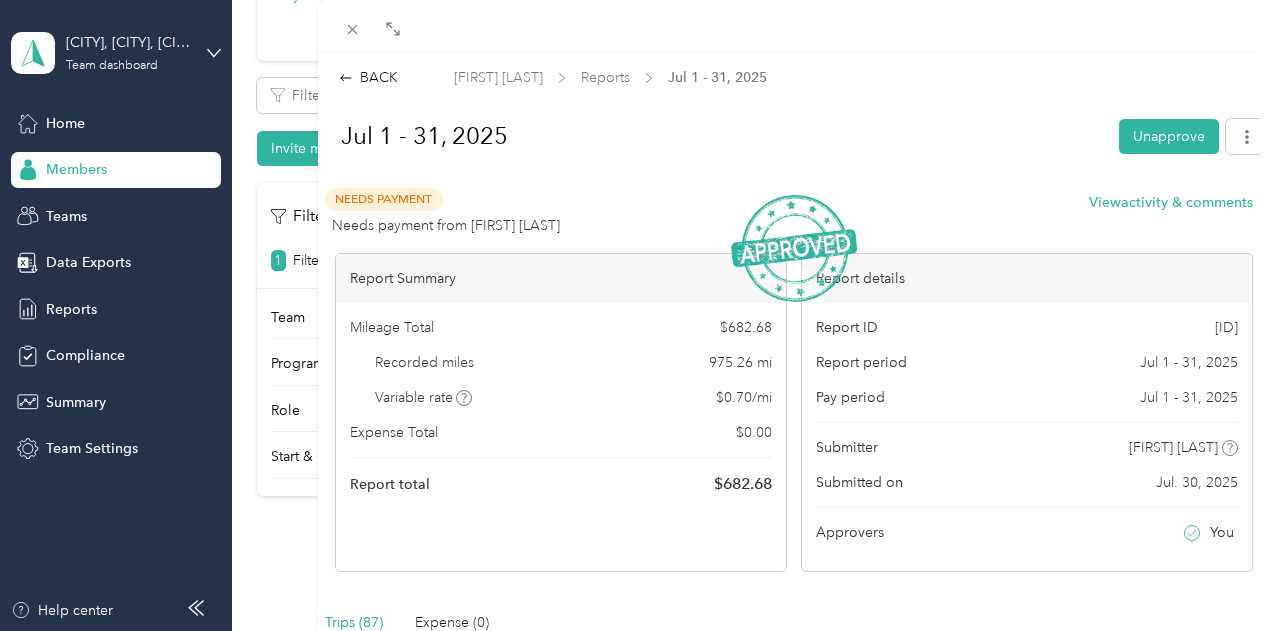 click on "BACK [FIRST] [LAST] Reports Jul 1 - 31, 2025 Jul 1 - 31, 2025 Unapprove Needs Payment Needs payment from [FIRST] [LAST] View  activity & comments Report Summary Mileage Total $ 682.68 Recorded miles 975.26   mi Variable rate   $ 0.70 / mi Expense Total $ 0.00 Report total $ 682.68 Report details Report ID 164EC271D-0007 Report period Jul 1 - 31, 2025 Pay period Jul 1 - 31, 2025 Submitter [FIRST] [LAST] Submitted on Jul. 30, 2025 Approvers You Trips (87) Expense (0) Miles Trip Date Value Location Track Method Purpose Notes Tags                   27.2 7-29-2025 $19.04 03:24 pm [NUMBER] [STREET], [CITY], [STATE] [POSTAL_CODE], [COUNTRY]  04:06 pm [NUMBER] [STREET], [CITY], [STATE] [POSTAL_CODE], [COUNTRY]  GPS AvantStay - 11.3 7-29-2025 $7.91 02:39 pm [NUMBER] [STREET], [CITY], [STATE] [POSTAL_CODE], [COUNTRY]  03:23 pm [NUMBER] [STREET], [CITY], [STATE] [POSTAL_CODE], [COUNTRY]  GPS AvantStay - 23.3 7-29-2025 $16.28 01:05 pm [NUMBER] [STREET], [CITY], [STATE] [POSTAL_CODE], [COUNTRY]  01:52 pm [NUMBER] [STREET], [CITY], [STATE] [POSTAL_CODE], [COUNTRY]  GPS AvantStay - 31.3 7-29-2025 $21.93 11:53 am GPS" at bounding box center [635, 315] 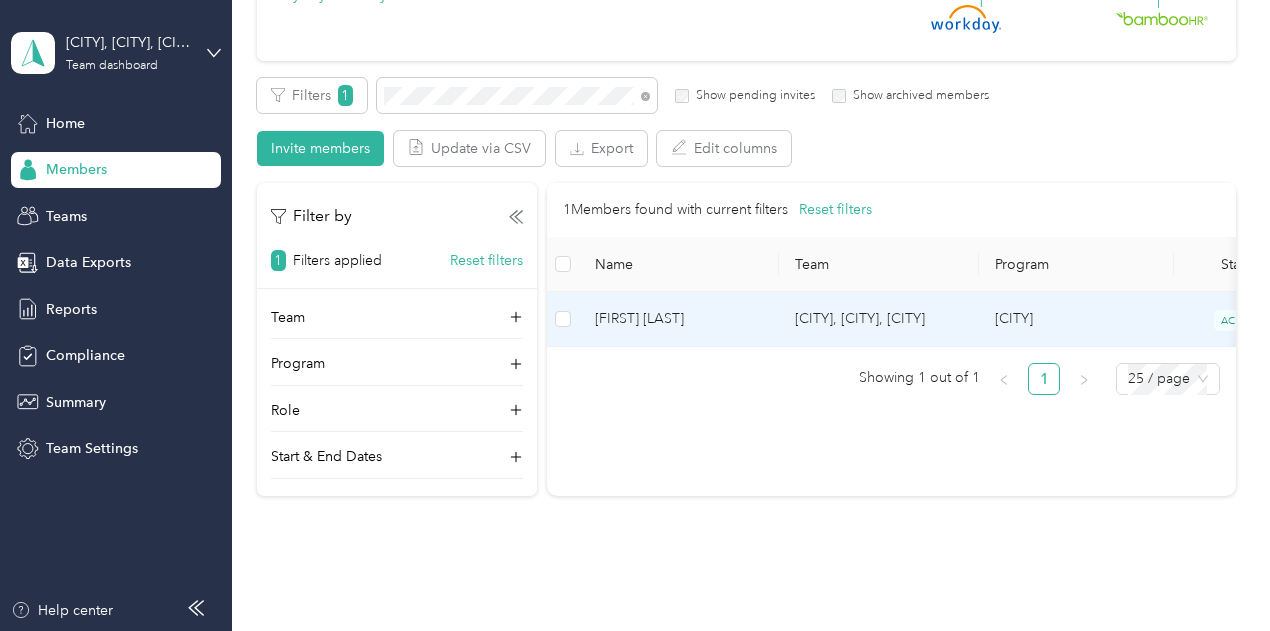 click on "[FIRST] [LAST]" at bounding box center [679, 319] 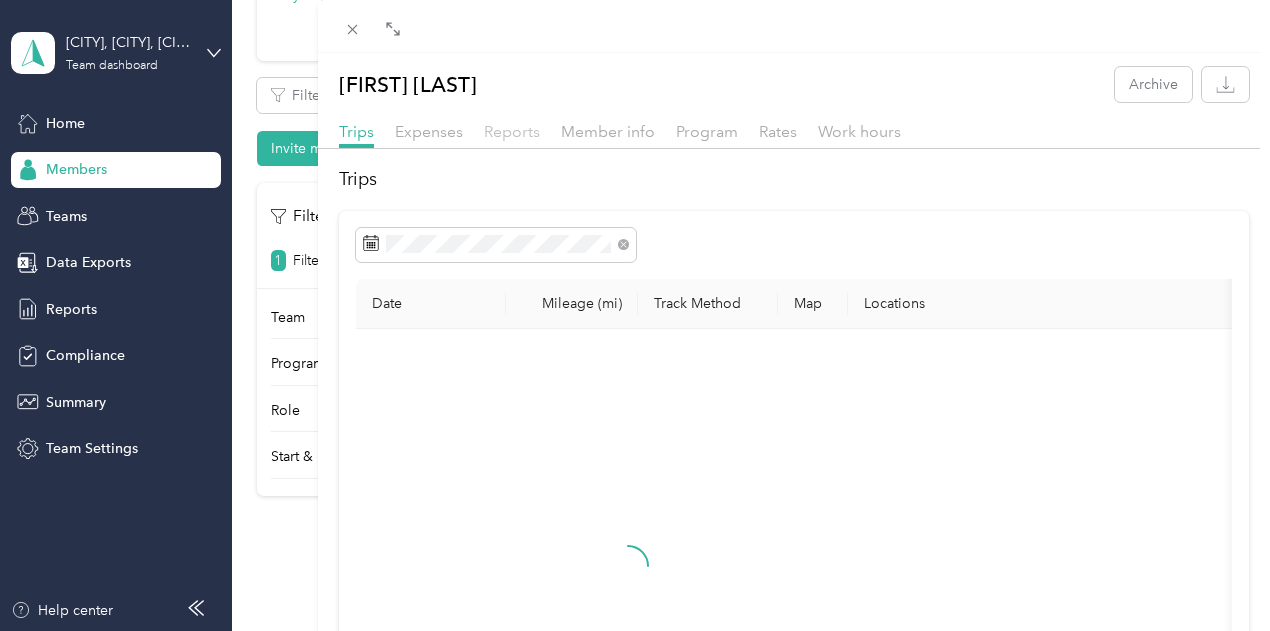 click on "Reports" at bounding box center [512, 131] 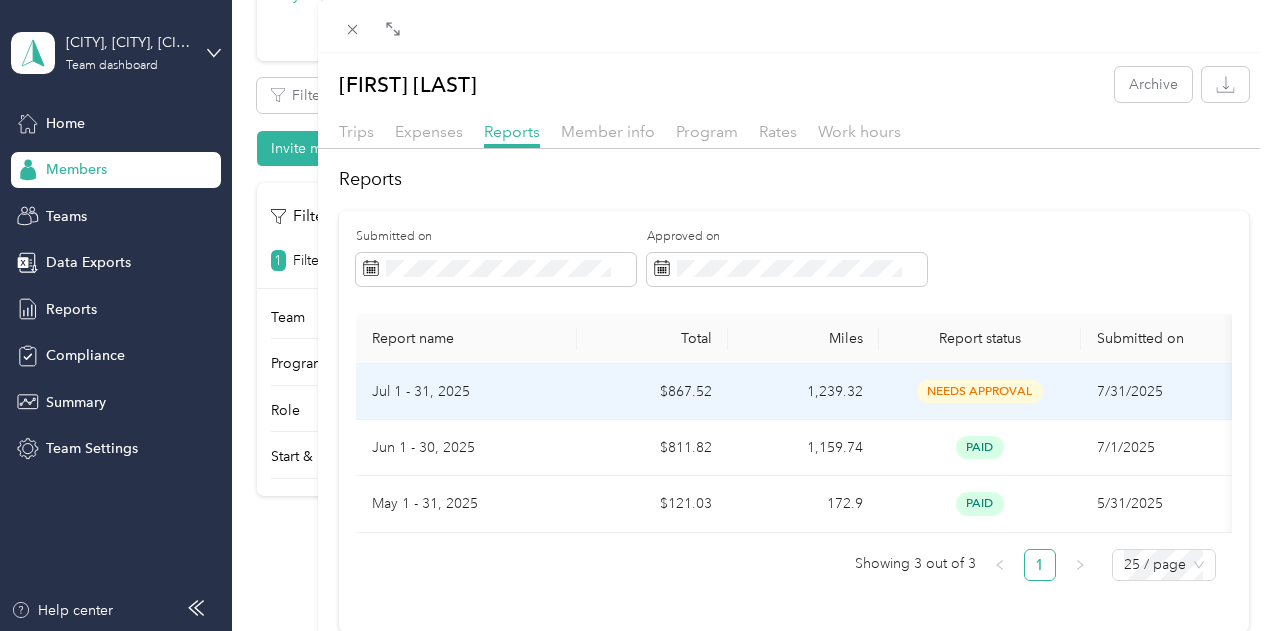click on "Jul 1 - 31, 2025" at bounding box center [466, 392] 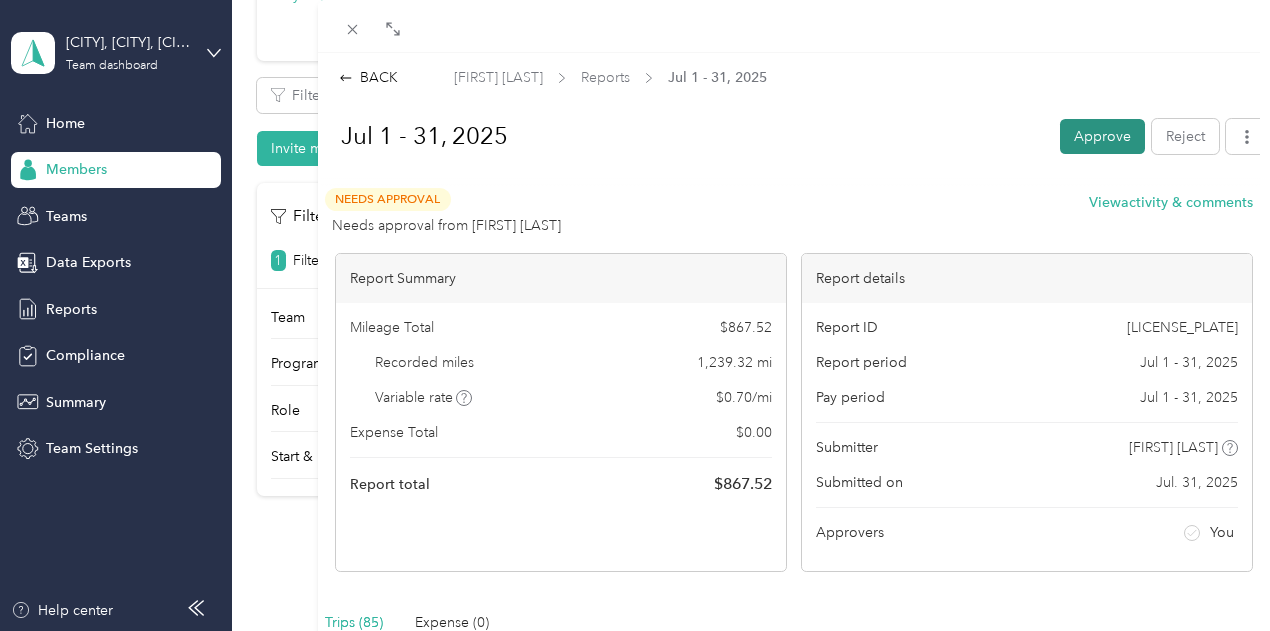 click on "Approve" at bounding box center [1102, 136] 